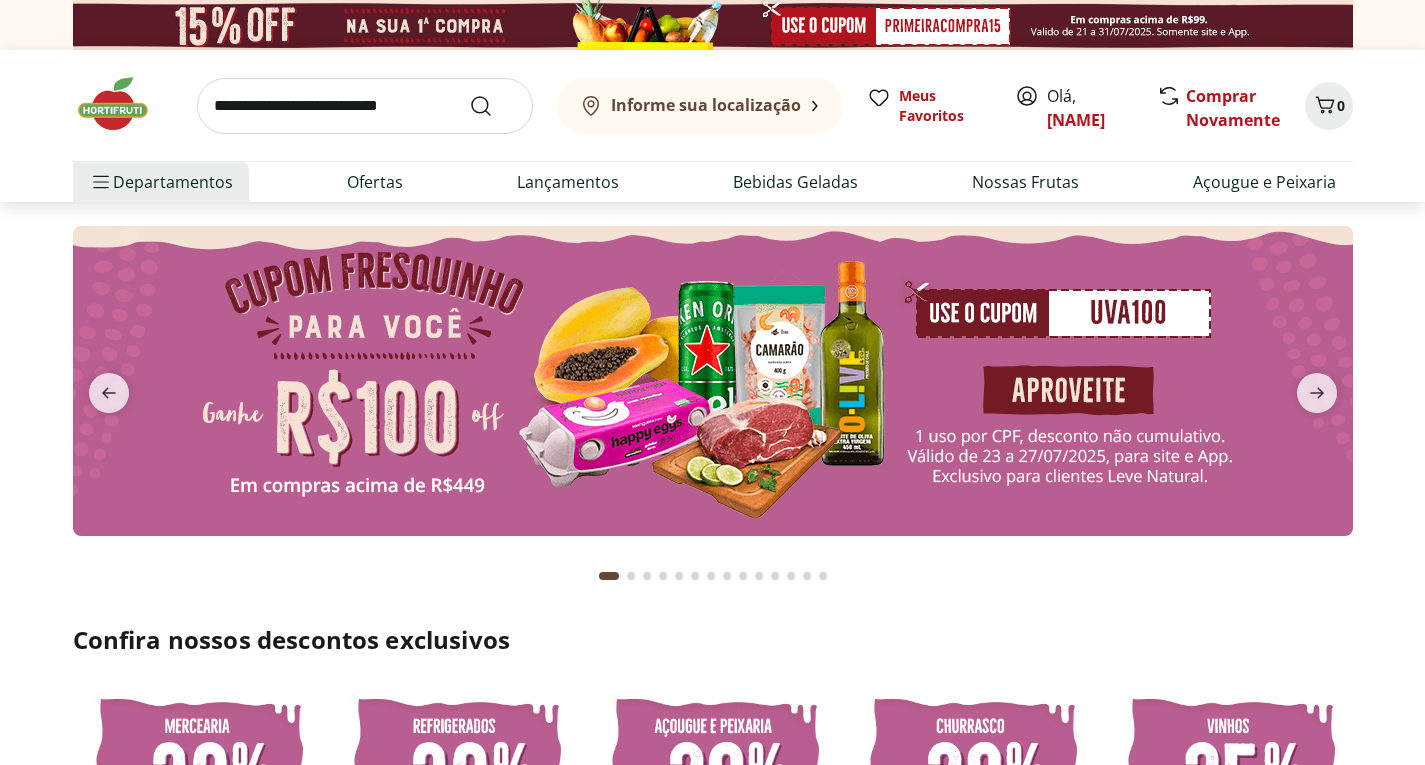 scroll, scrollTop: 0, scrollLeft: 0, axis: both 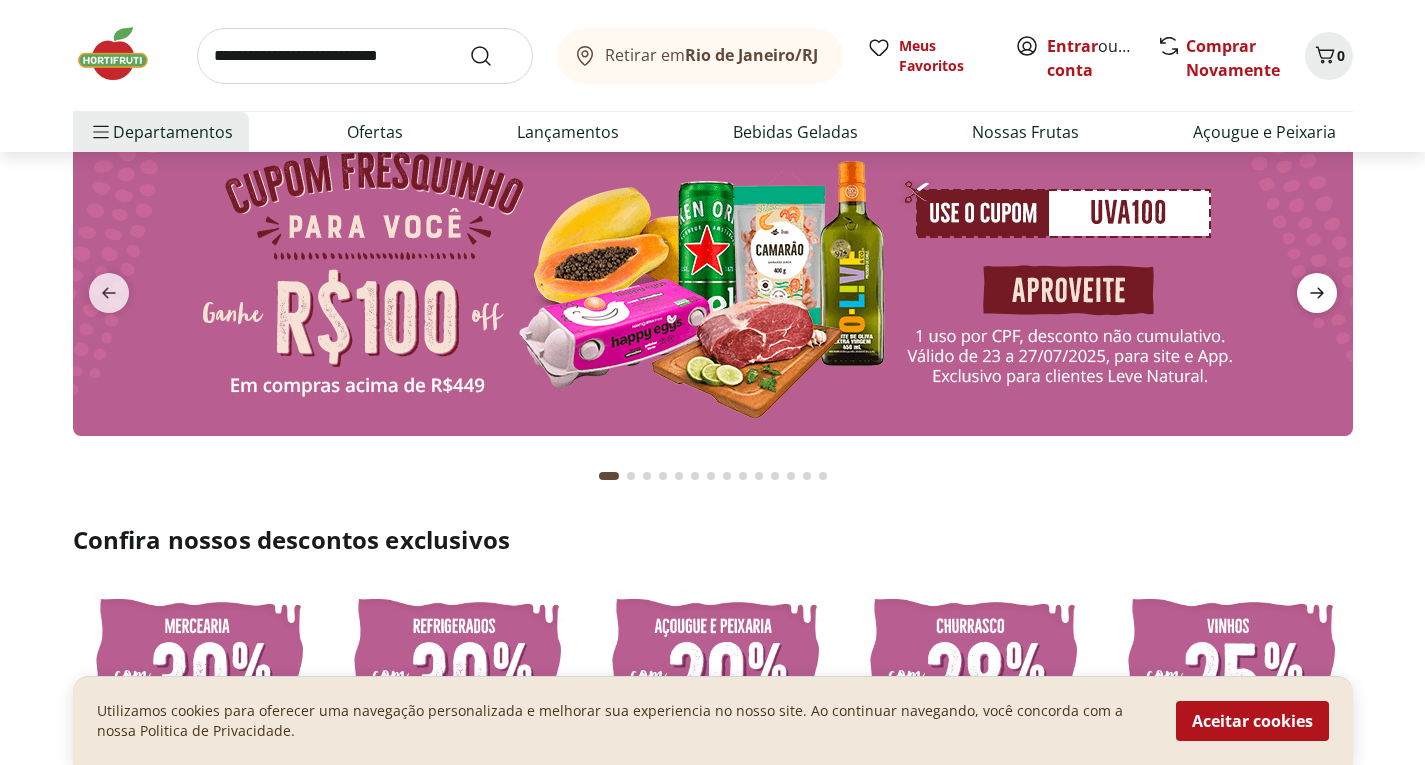 click 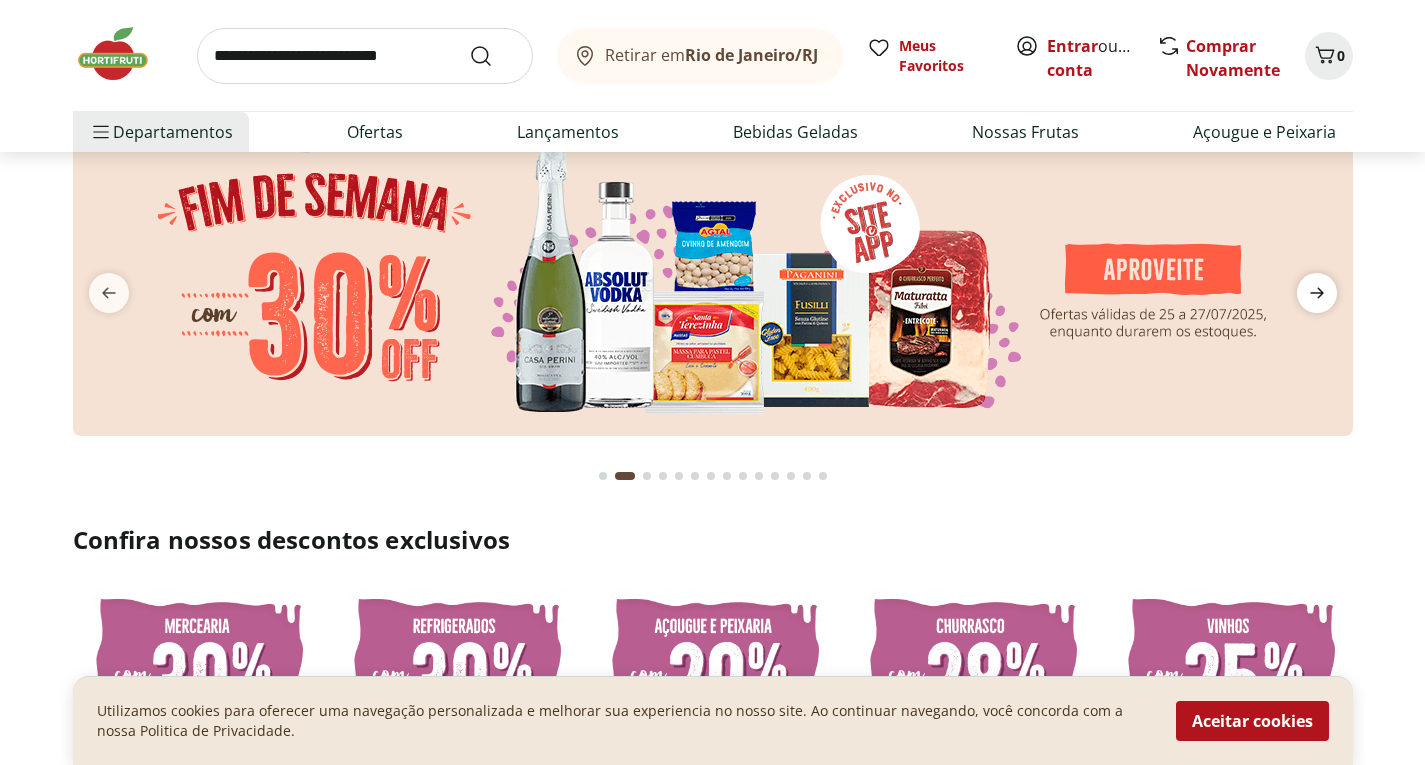 click 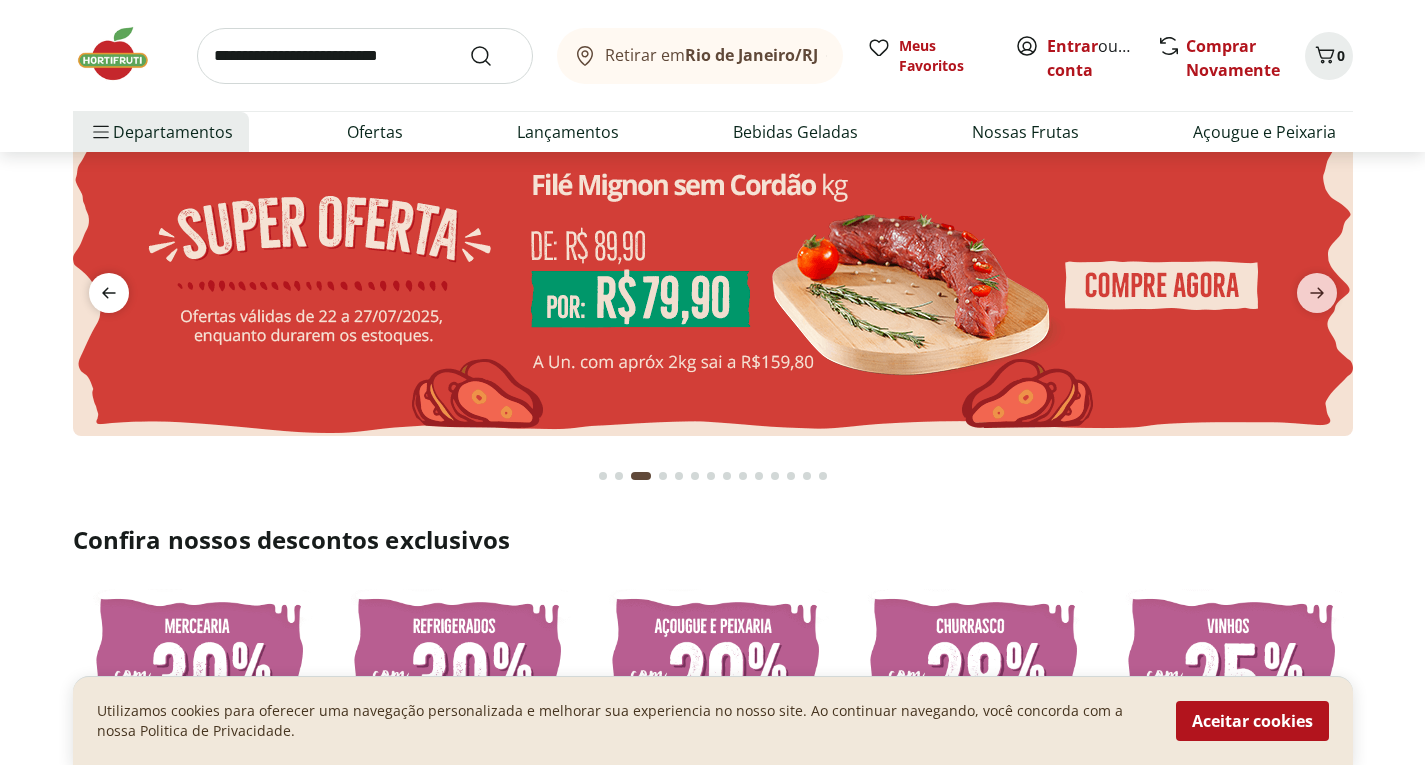 click at bounding box center [109, 293] 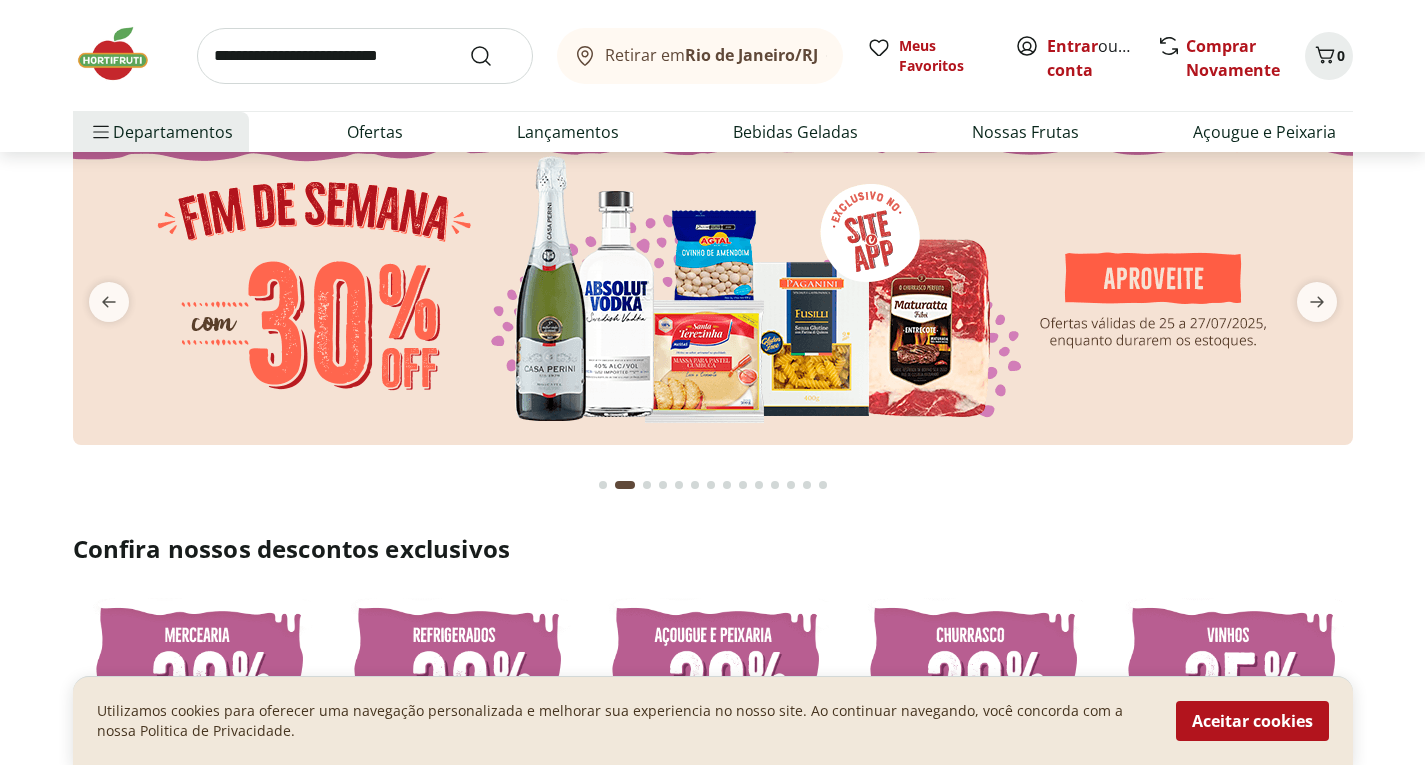 scroll, scrollTop: 0, scrollLeft: 0, axis: both 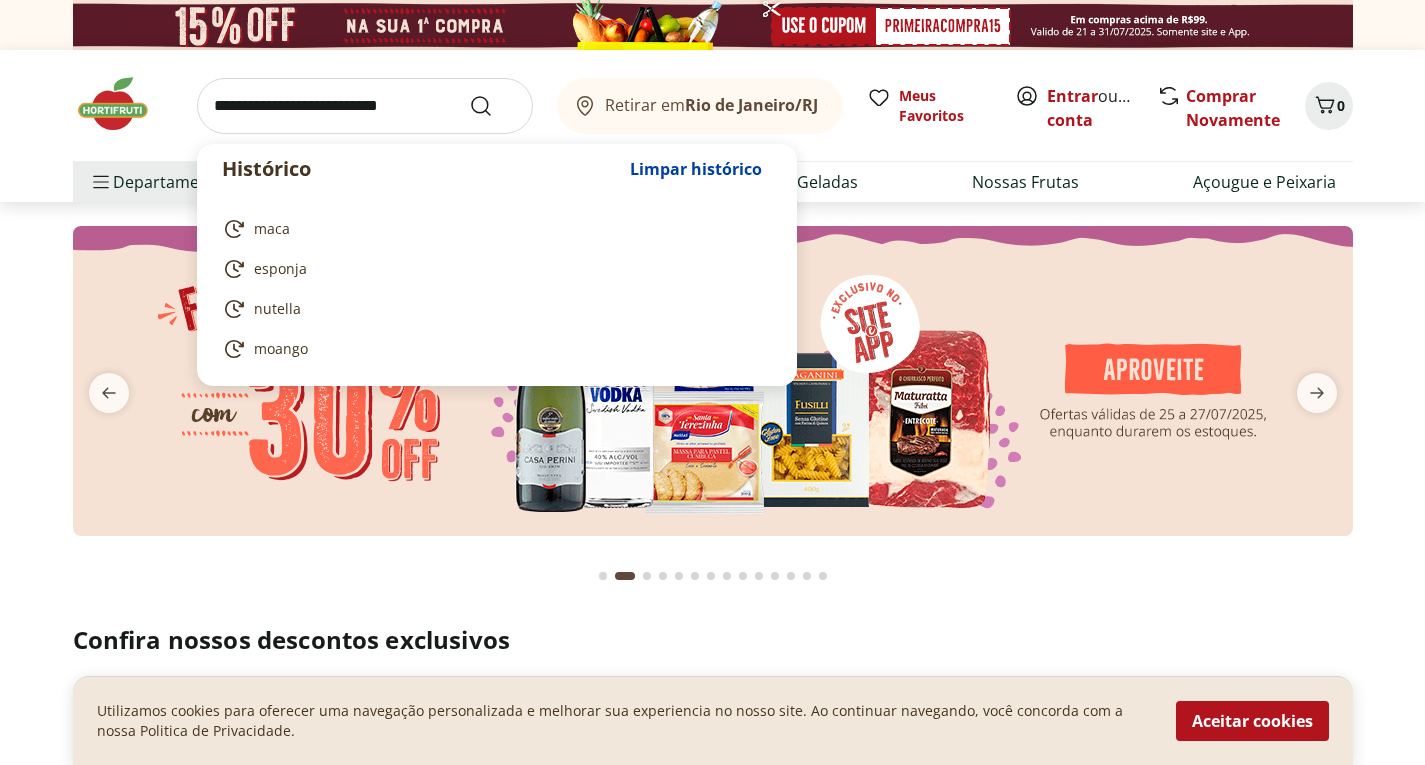 click at bounding box center [365, 106] 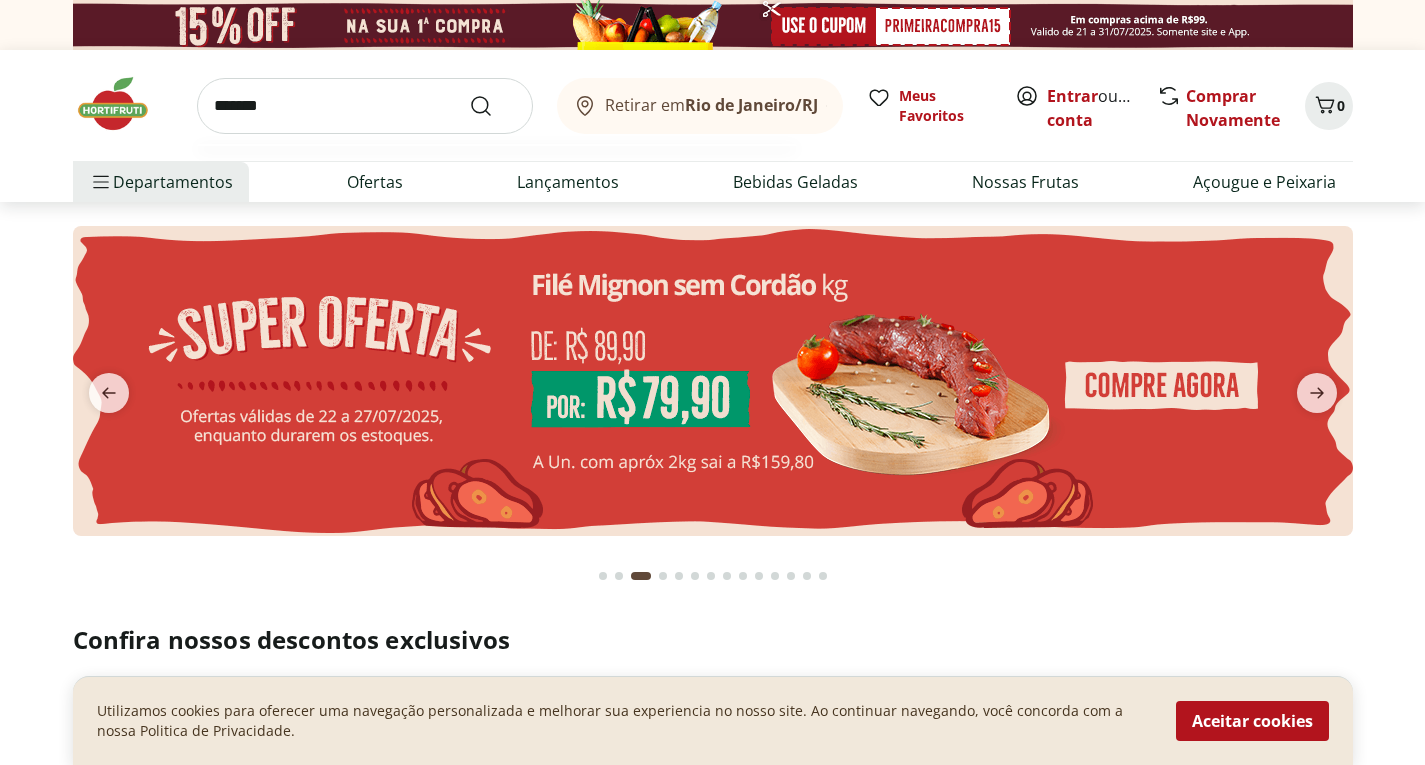 type on "*******" 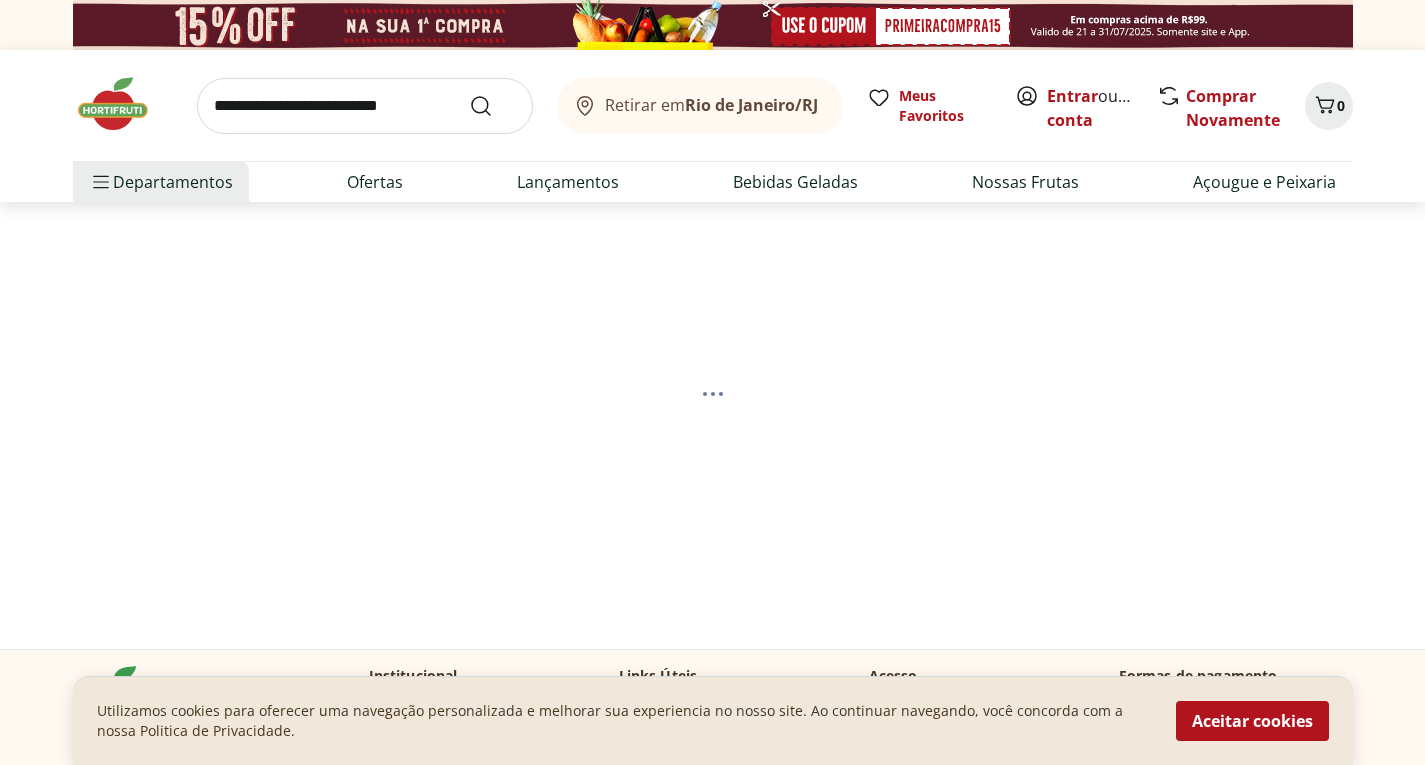 select on "**********" 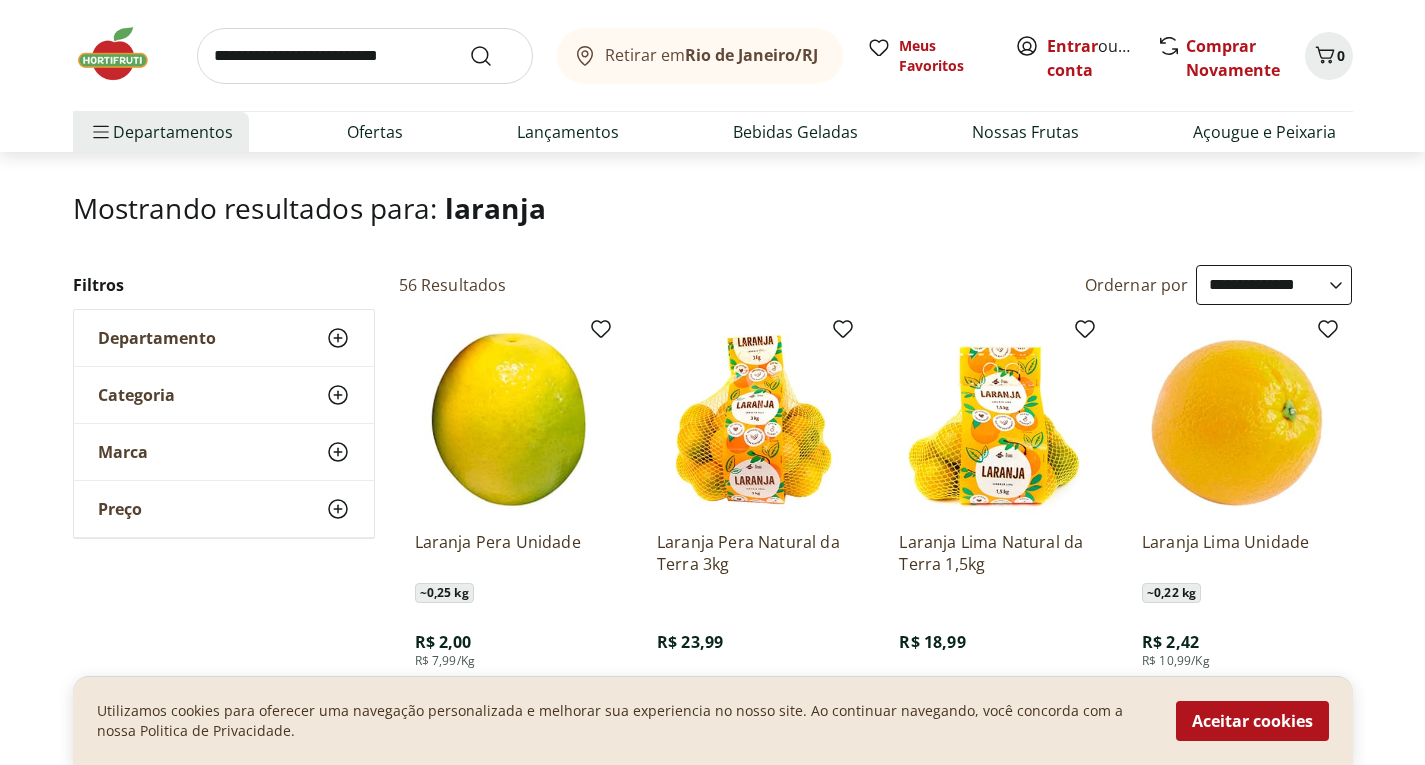 scroll, scrollTop: 200, scrollLeft: 0, axis: vertical 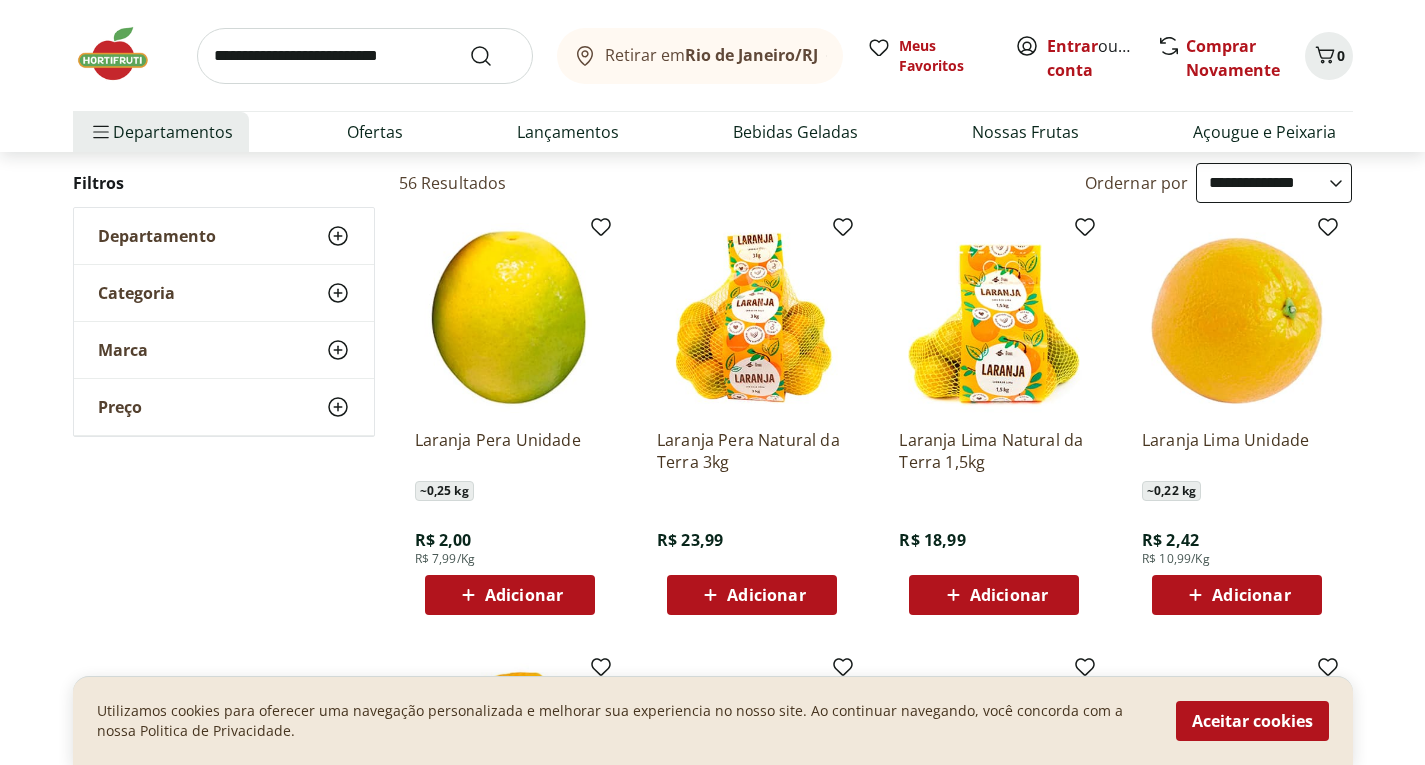 click on "Adicionar" at bounding box center (766, 595) 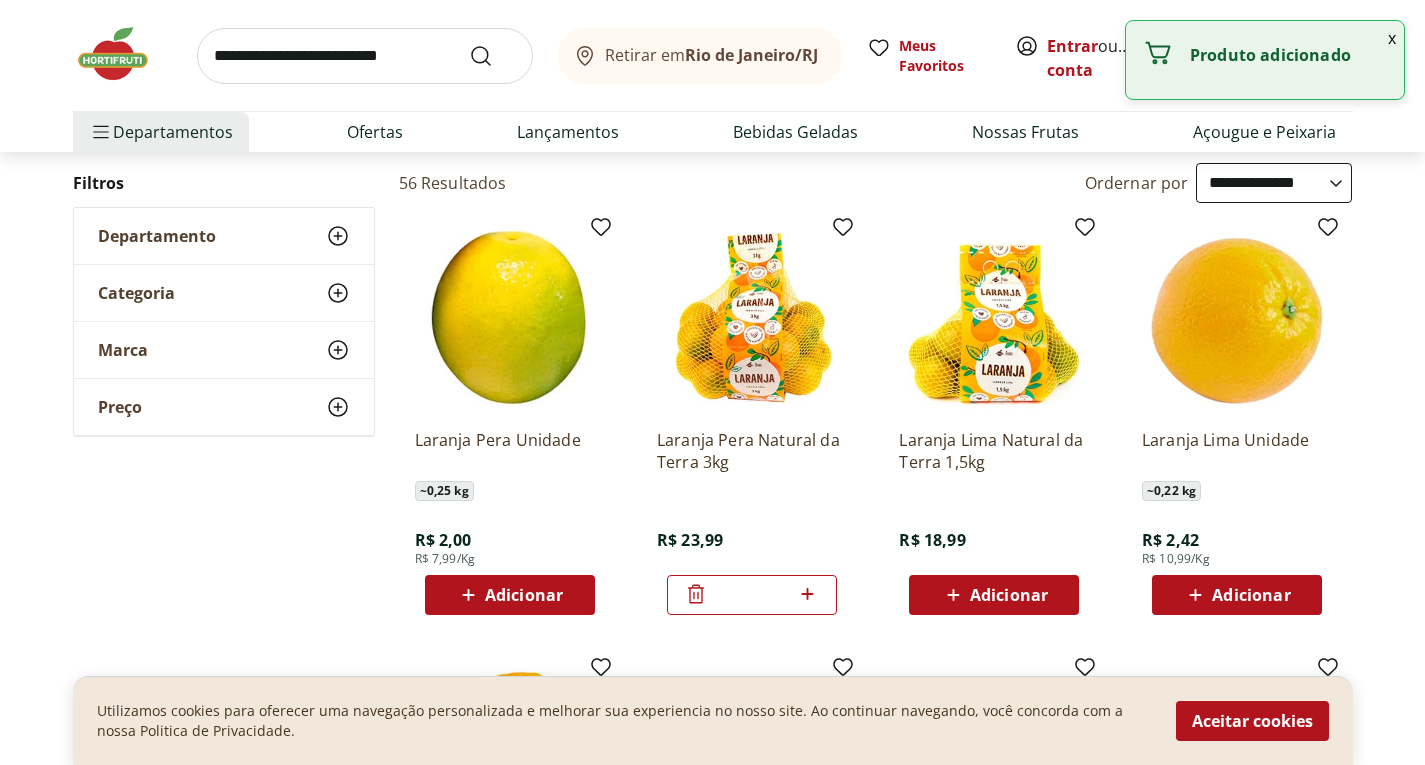 click 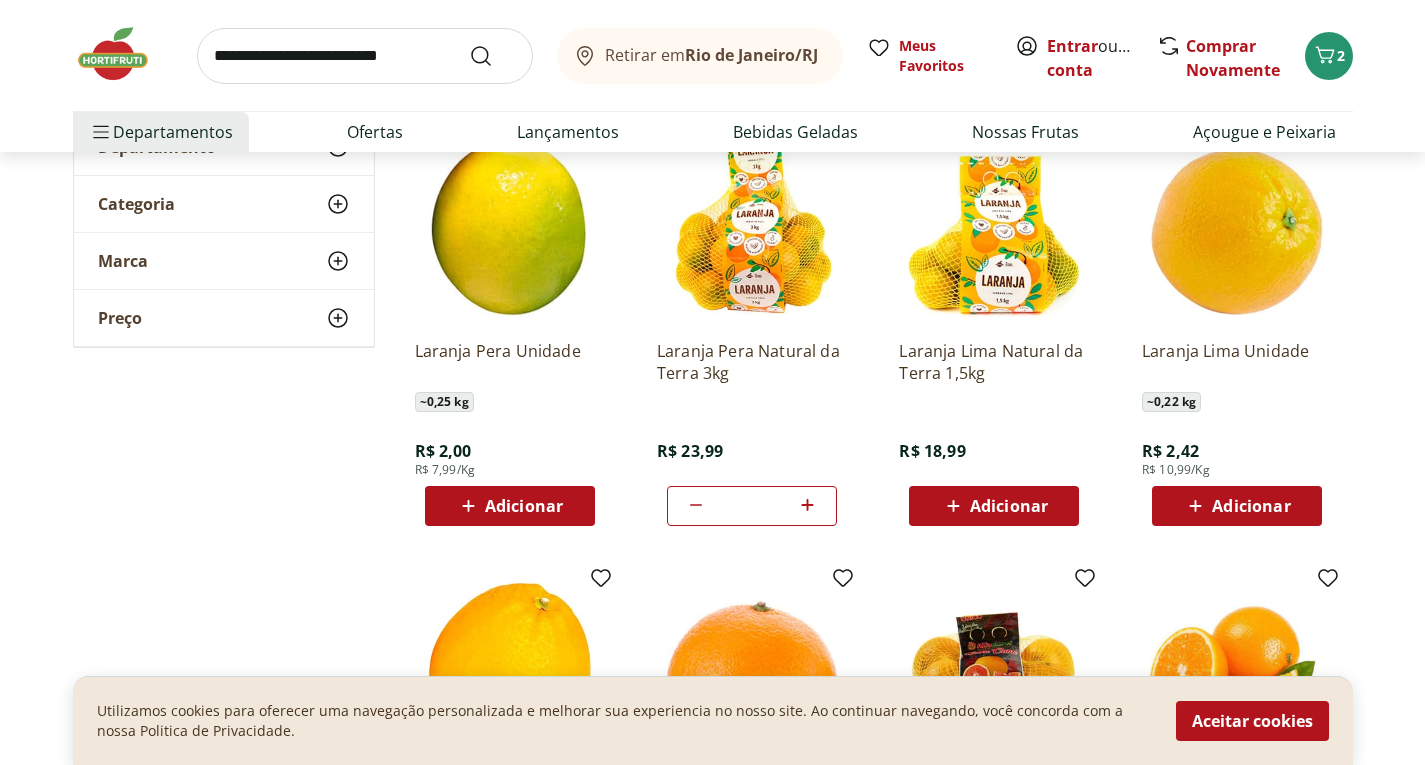scroll, scrollTop: 0, scrollLeft: 0, axis: both 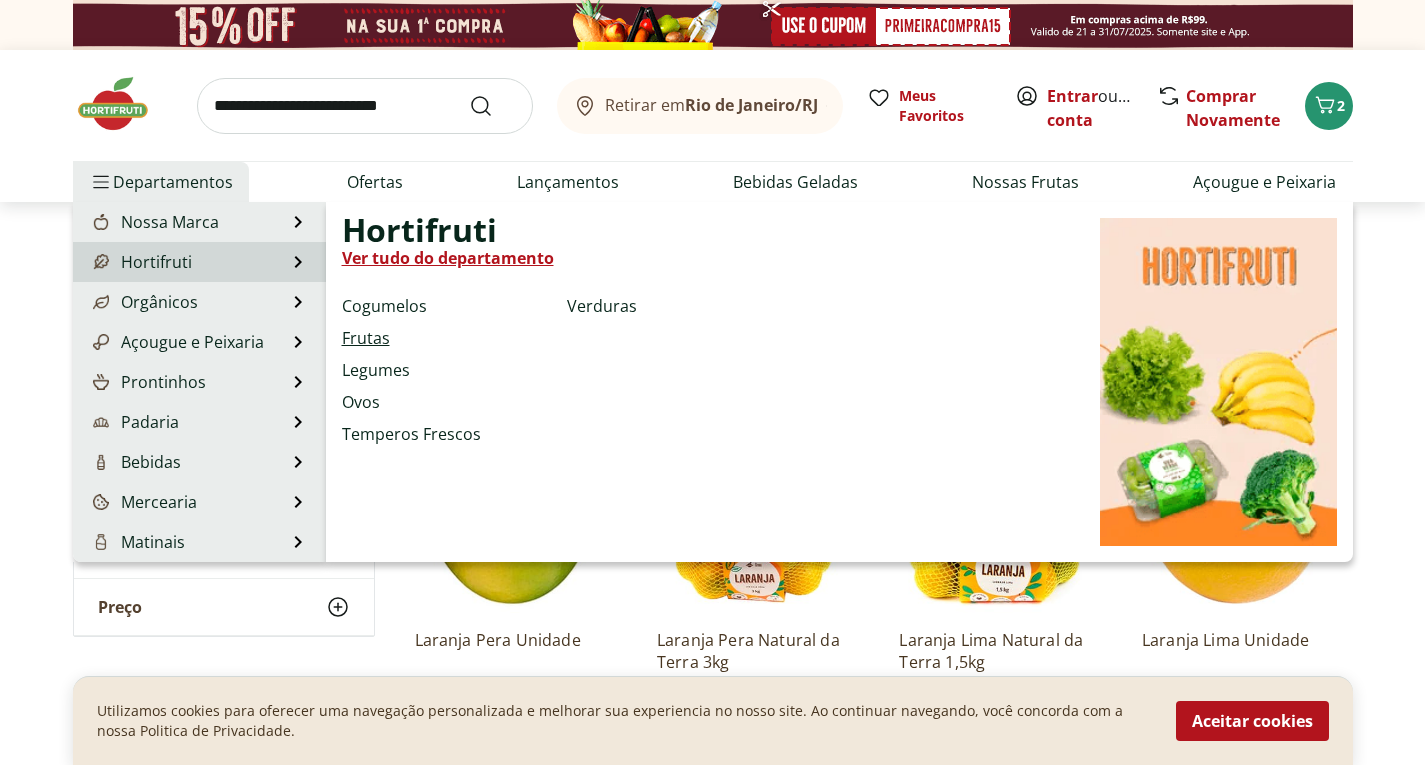 click on "Frutas" at bounding box center (366, 338) 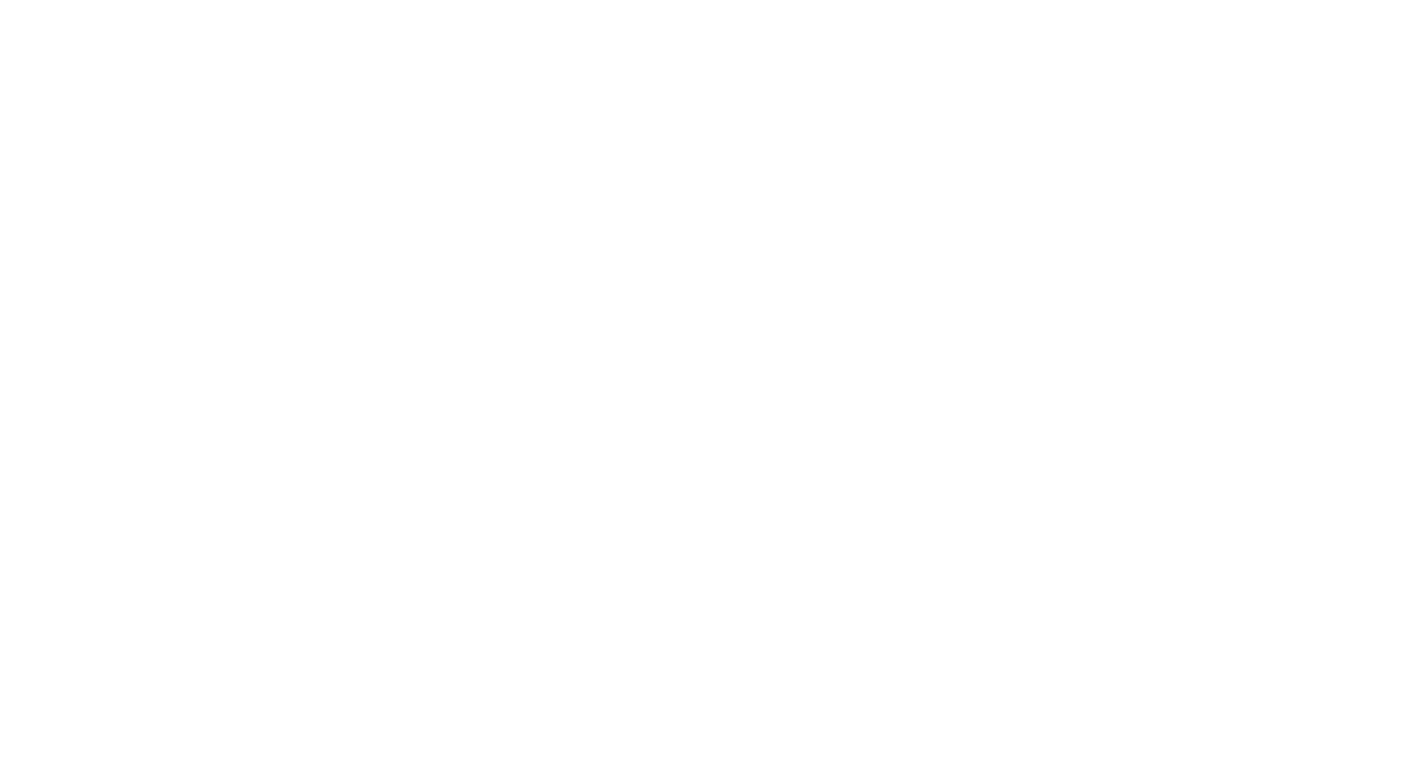 select on "**********" 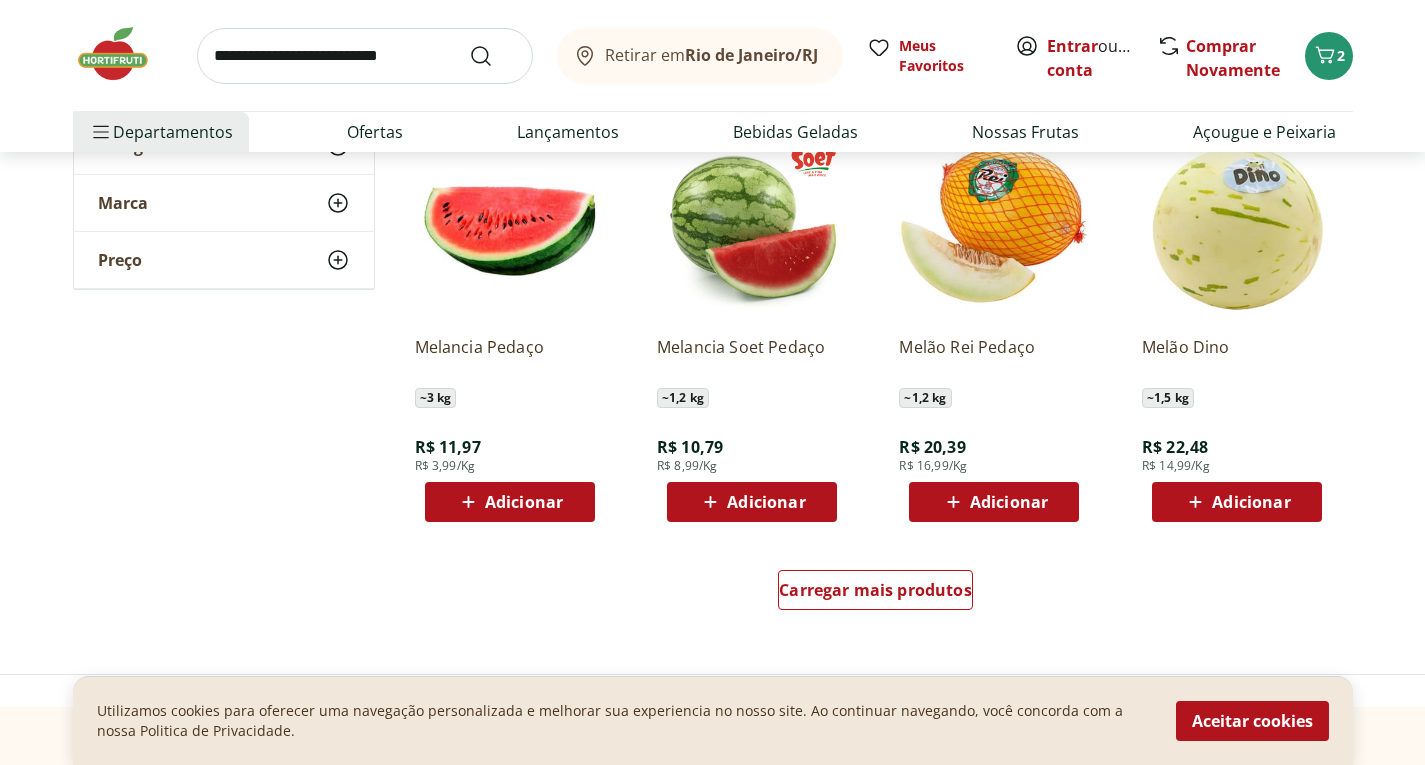 scroll, scrollTop: 1200, scrollLeft: 0, axis: vertical 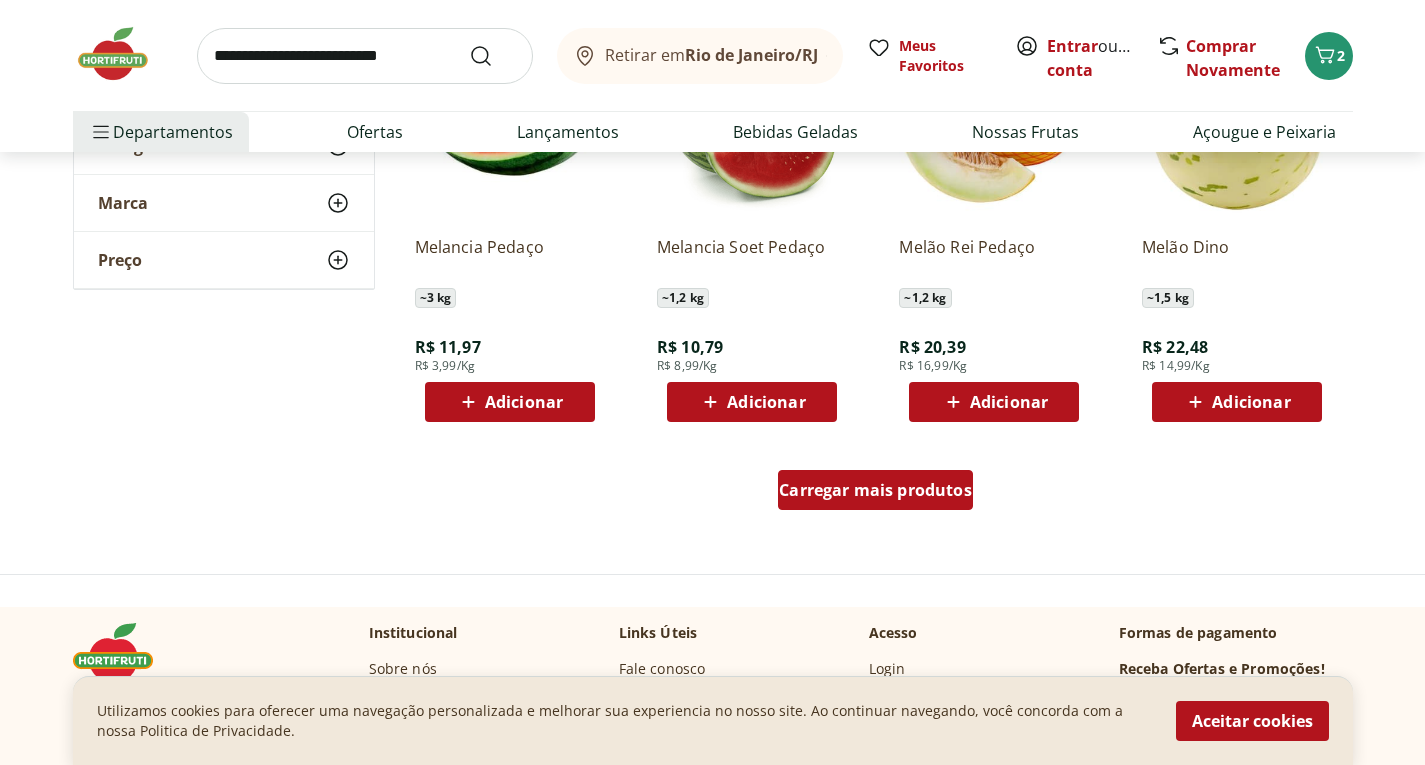 click on "Carregar mais produtos" at bounding box center [875, 490] 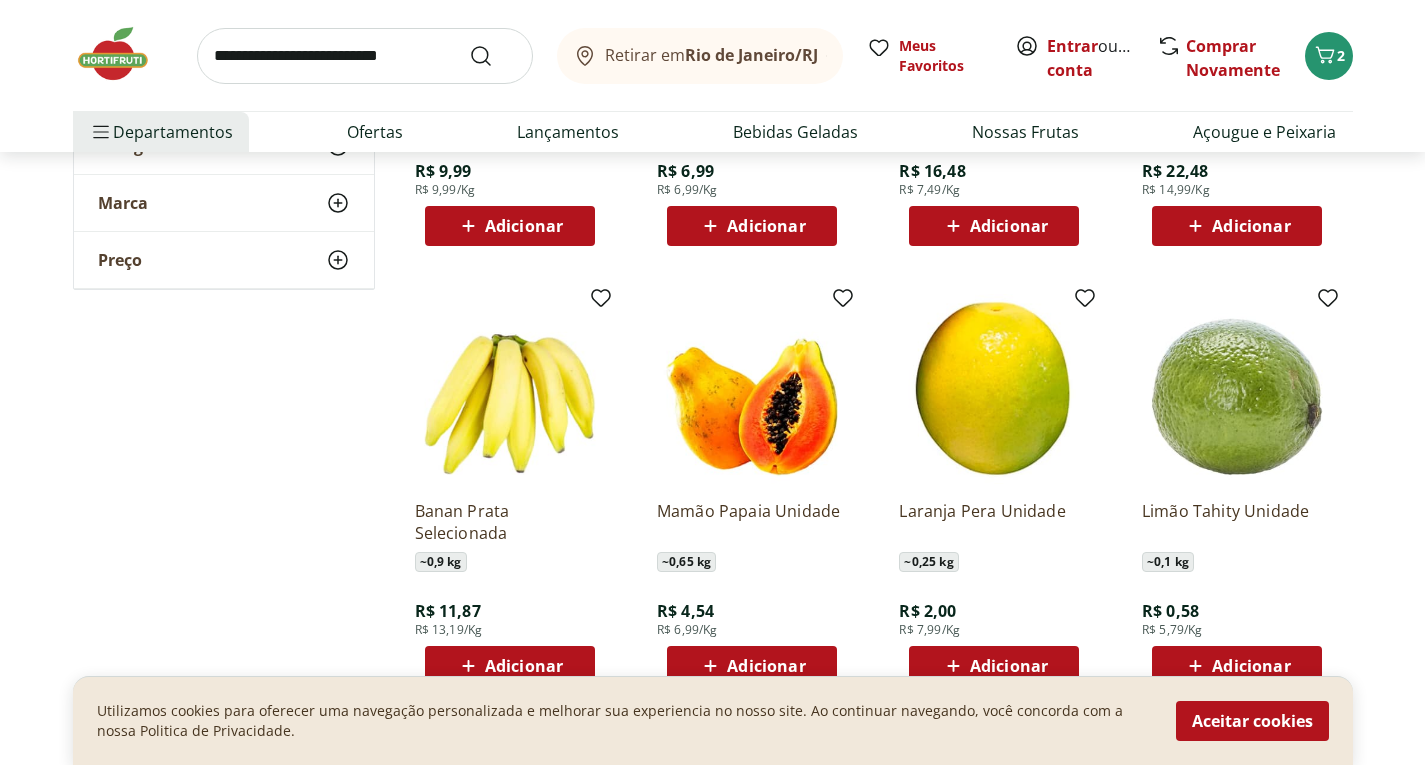 scroll, scrollTop: 1900, scrollLeft: 0, axis: vertical 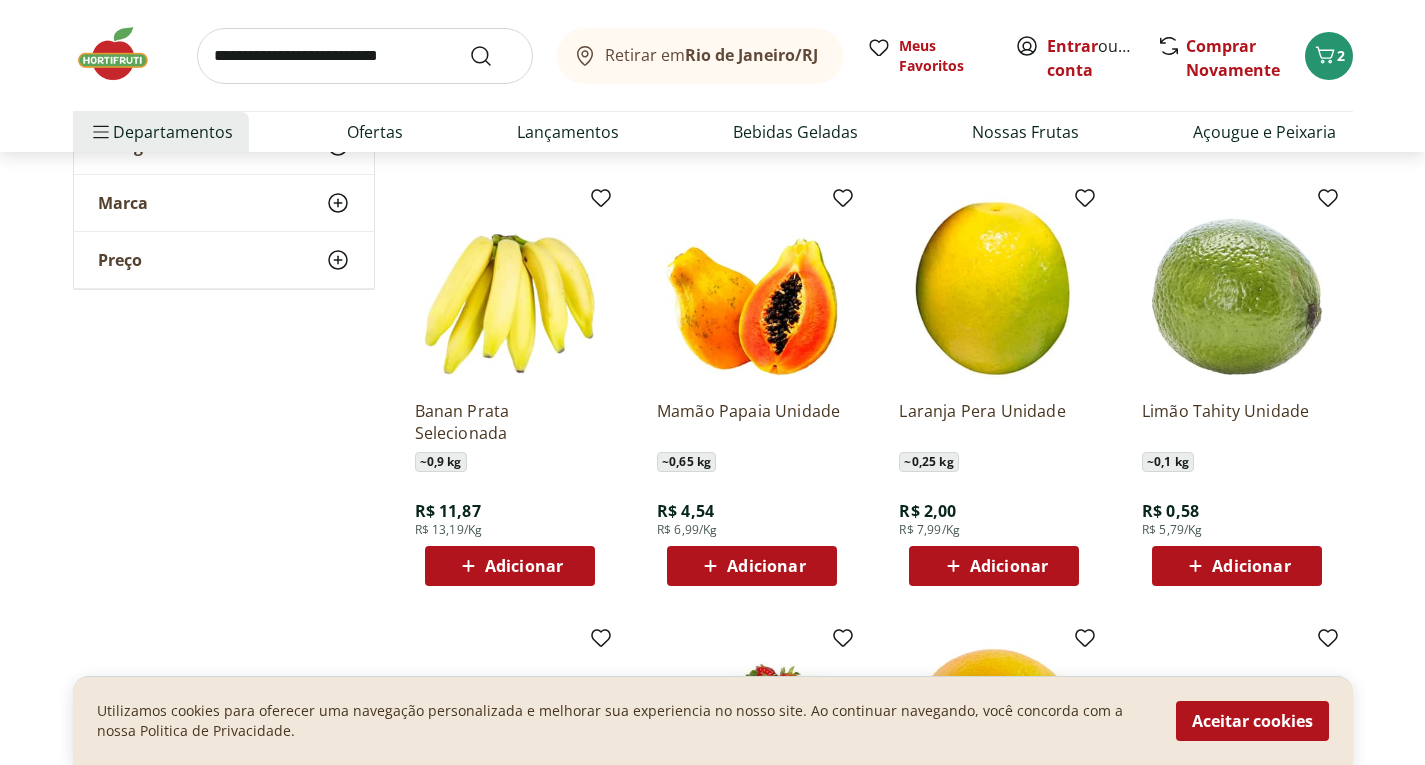 click on "Adicionar" at bounding box center (766, 566) 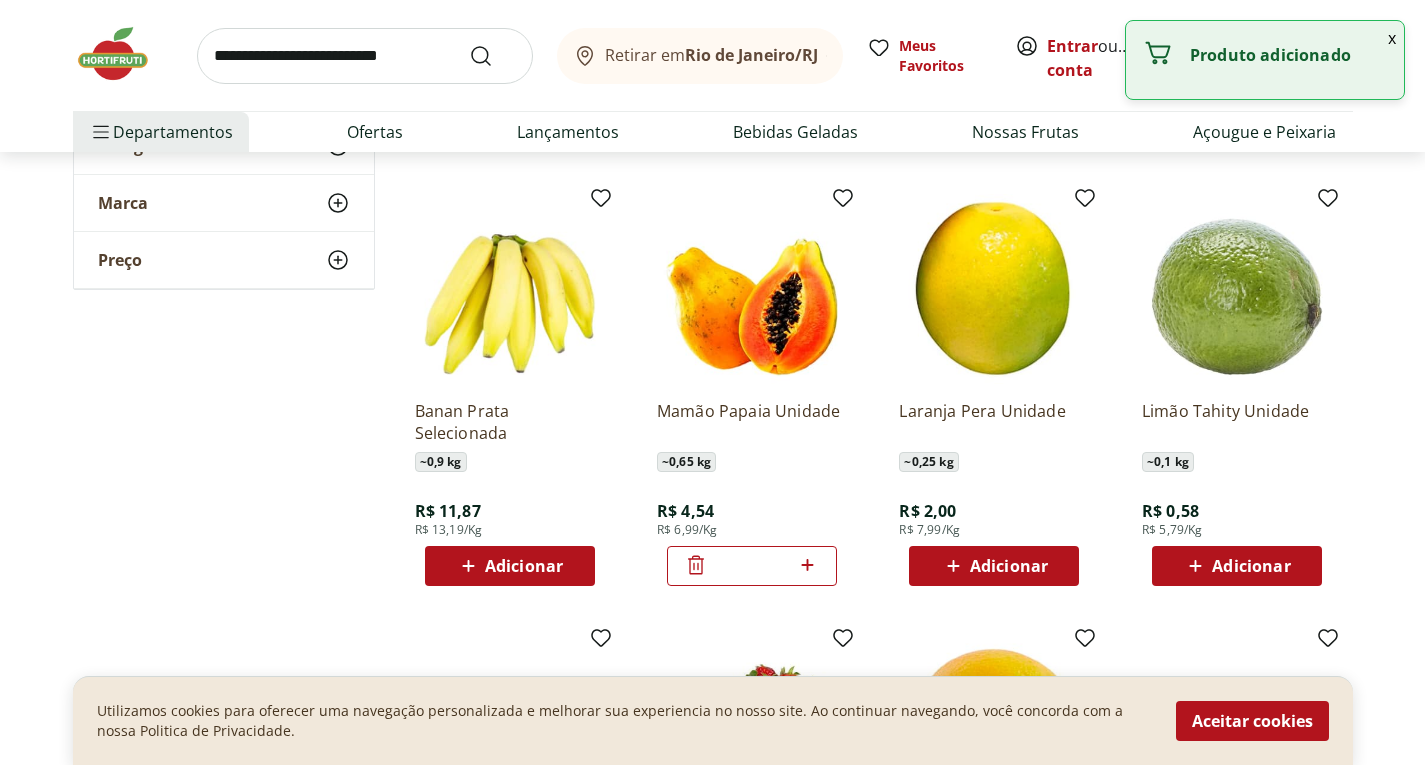 click 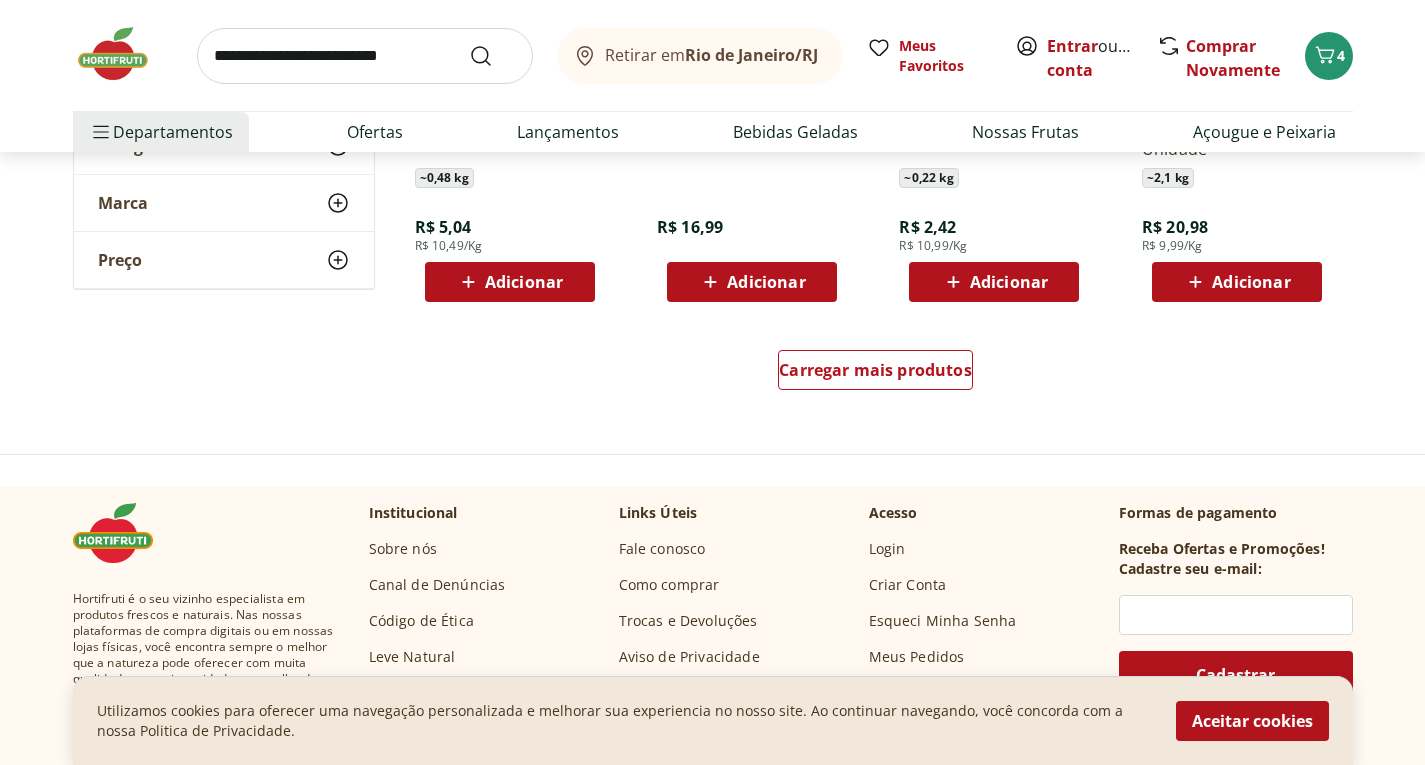 scroll, scrollTop: 2700, scrollLeft: 0, axis: vertical 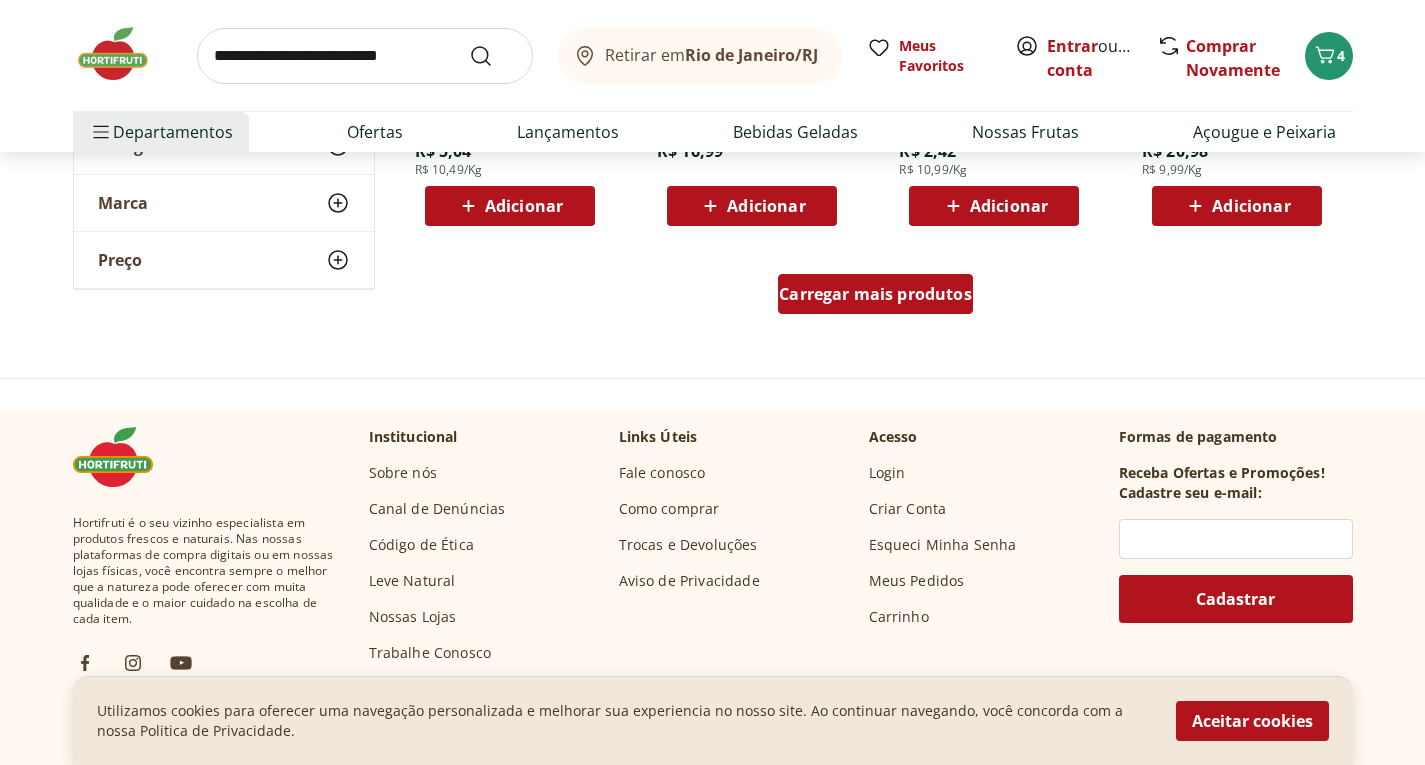 click on "Carregar mais produtos" at bounding box center (875, 294) 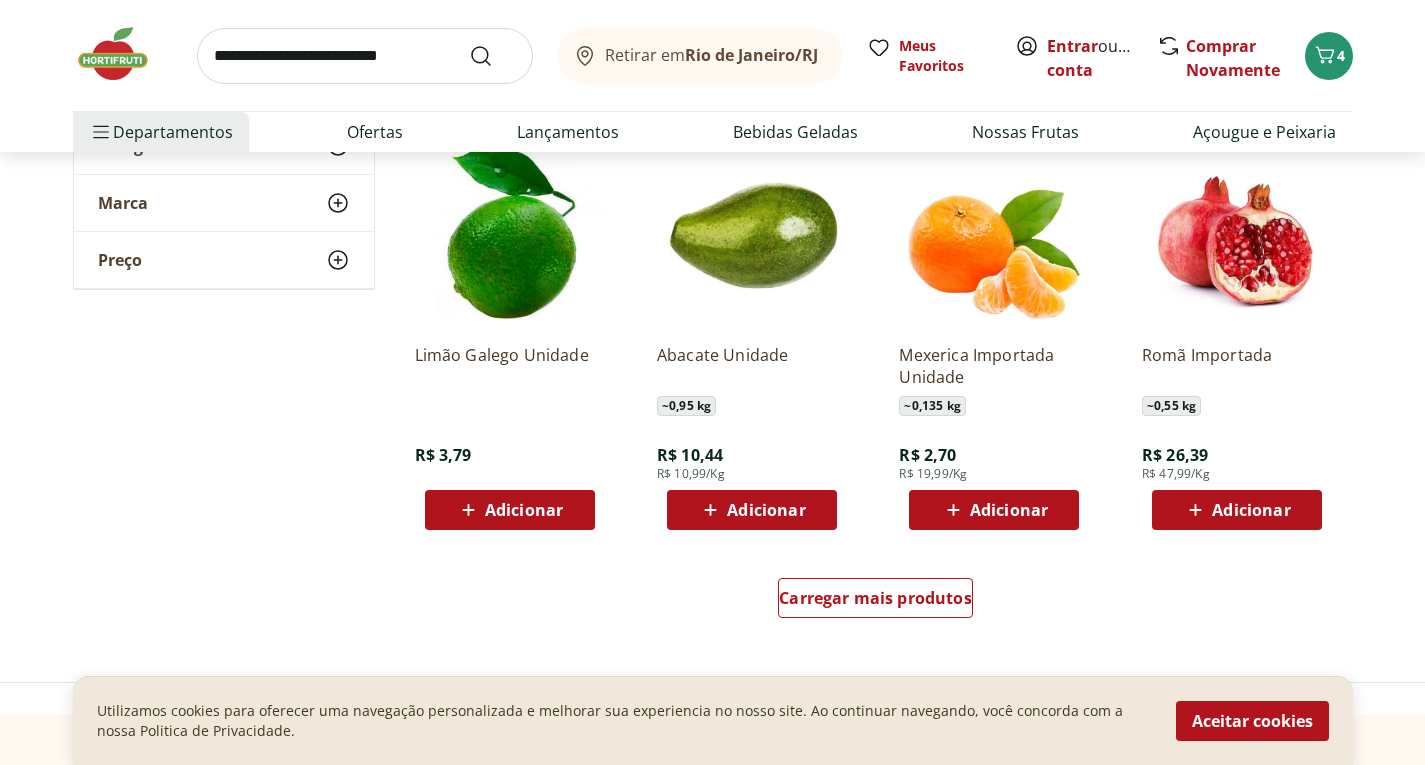 scroll, scrollTop: 3800, scrollLeft: 0, axis: vertical 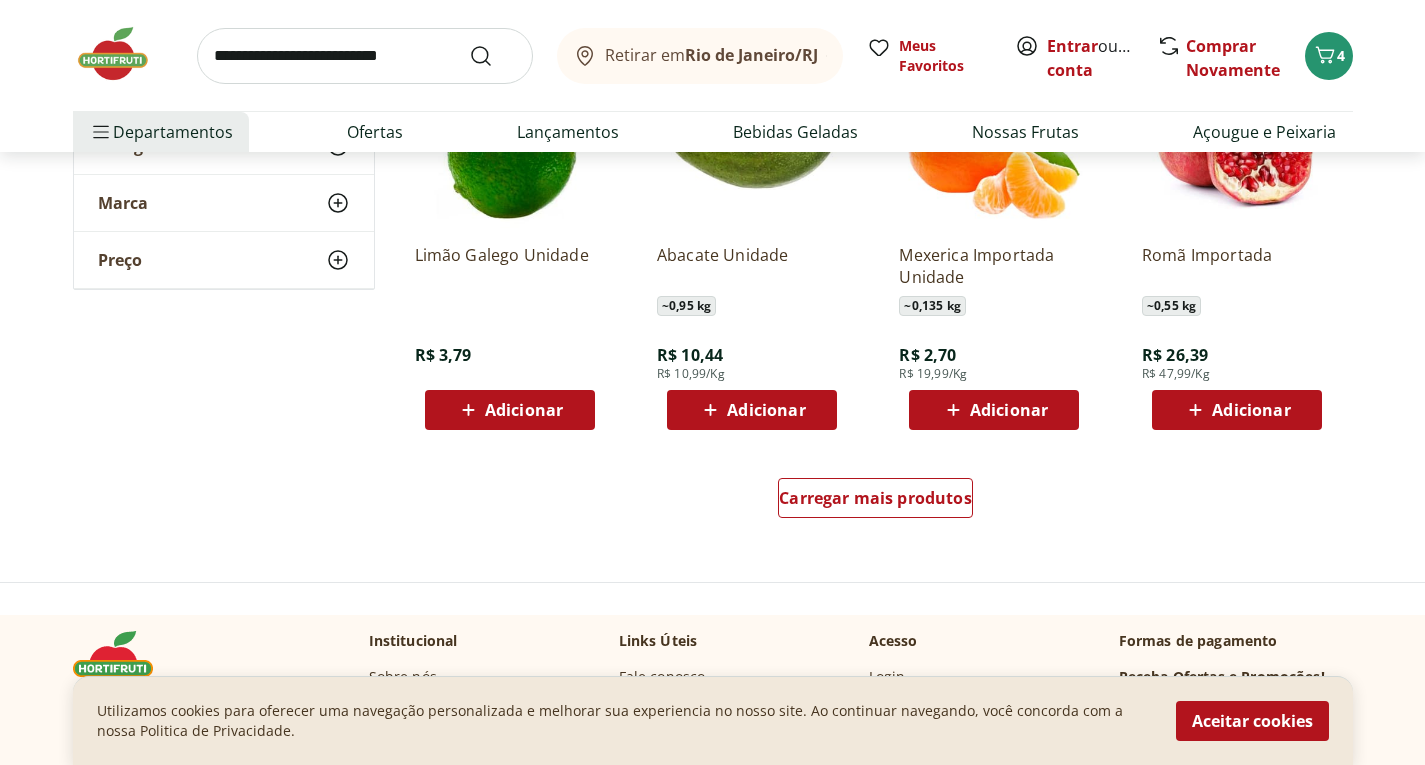 click on "Adicionar" at bounding box center [766, 410] 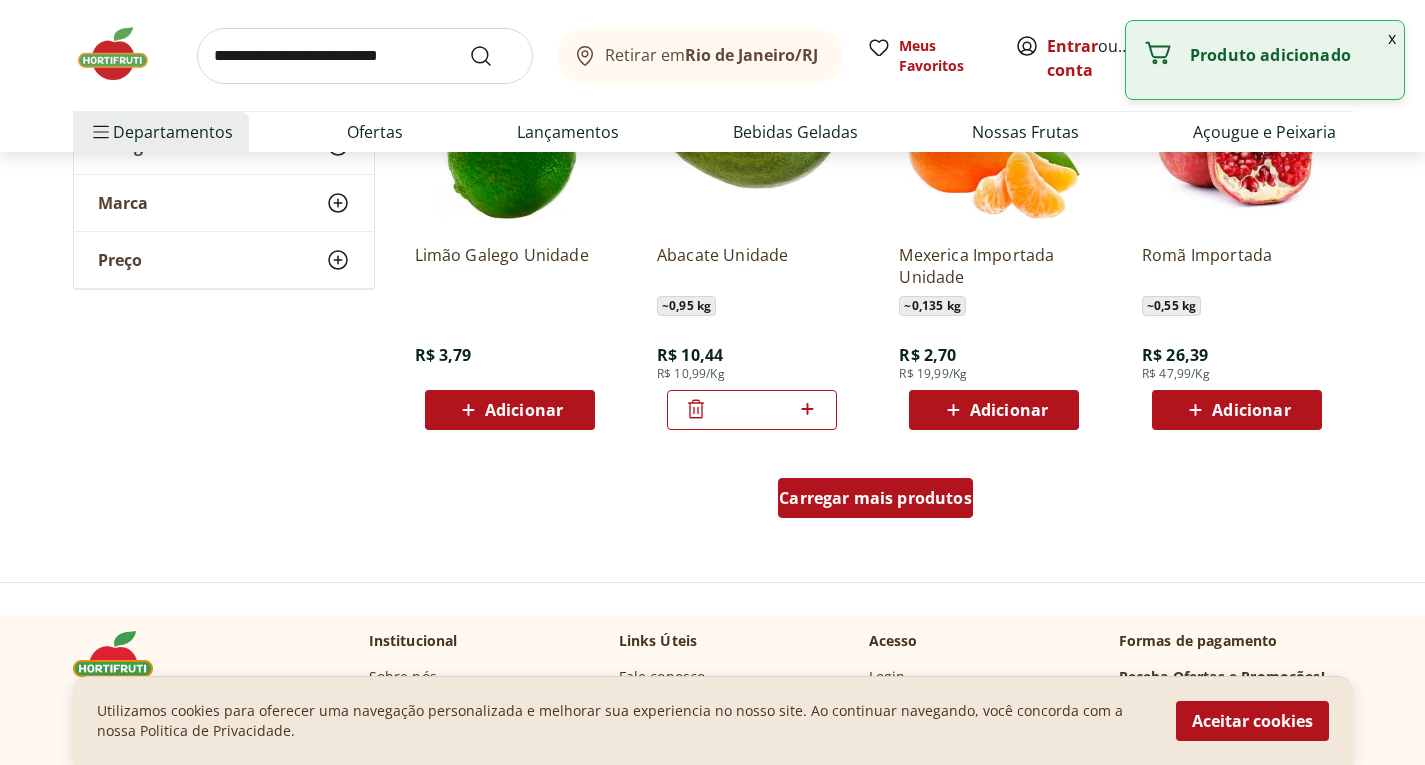 click on "Carregar mais produtos" at bounding box center [875, 498] 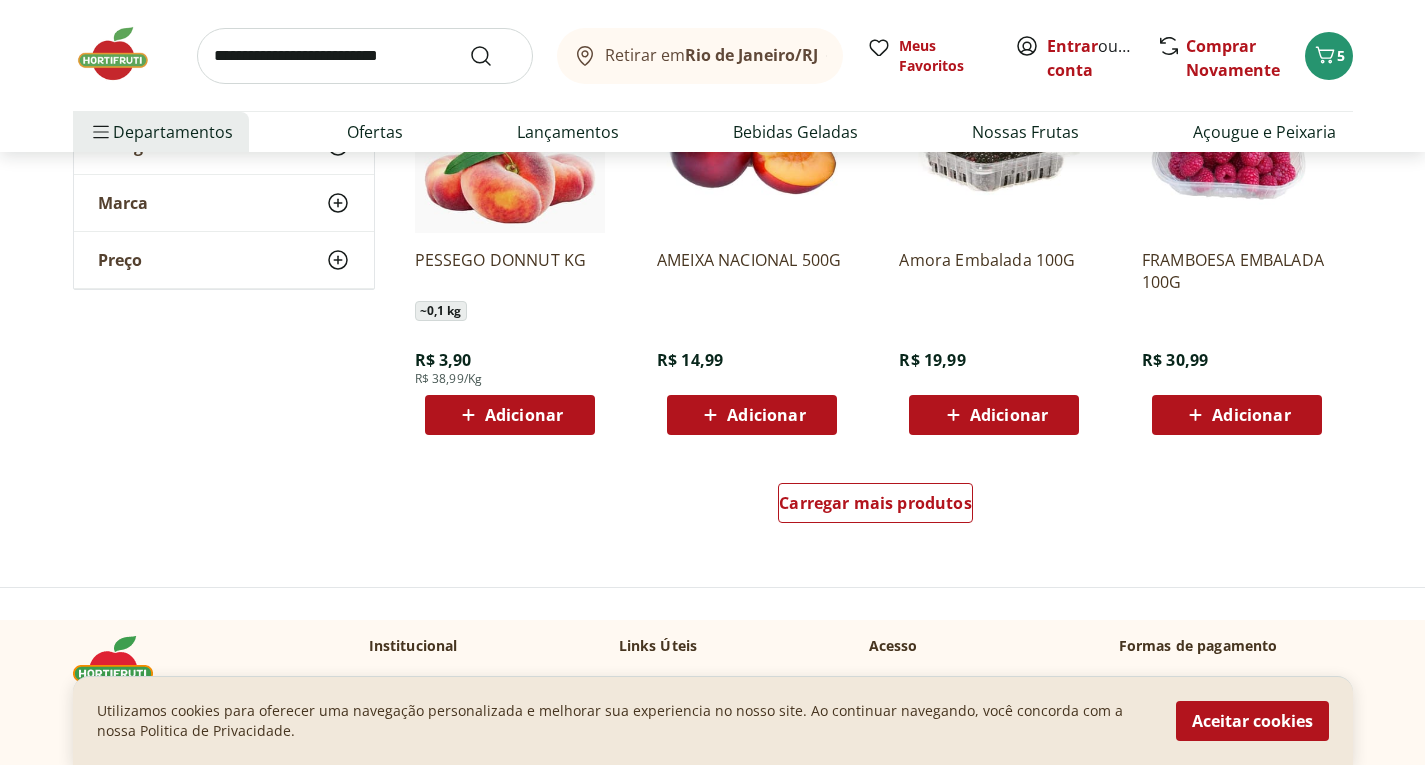 scroll, scrollTop: 5100, scrollLeft: 0, axis: vertical 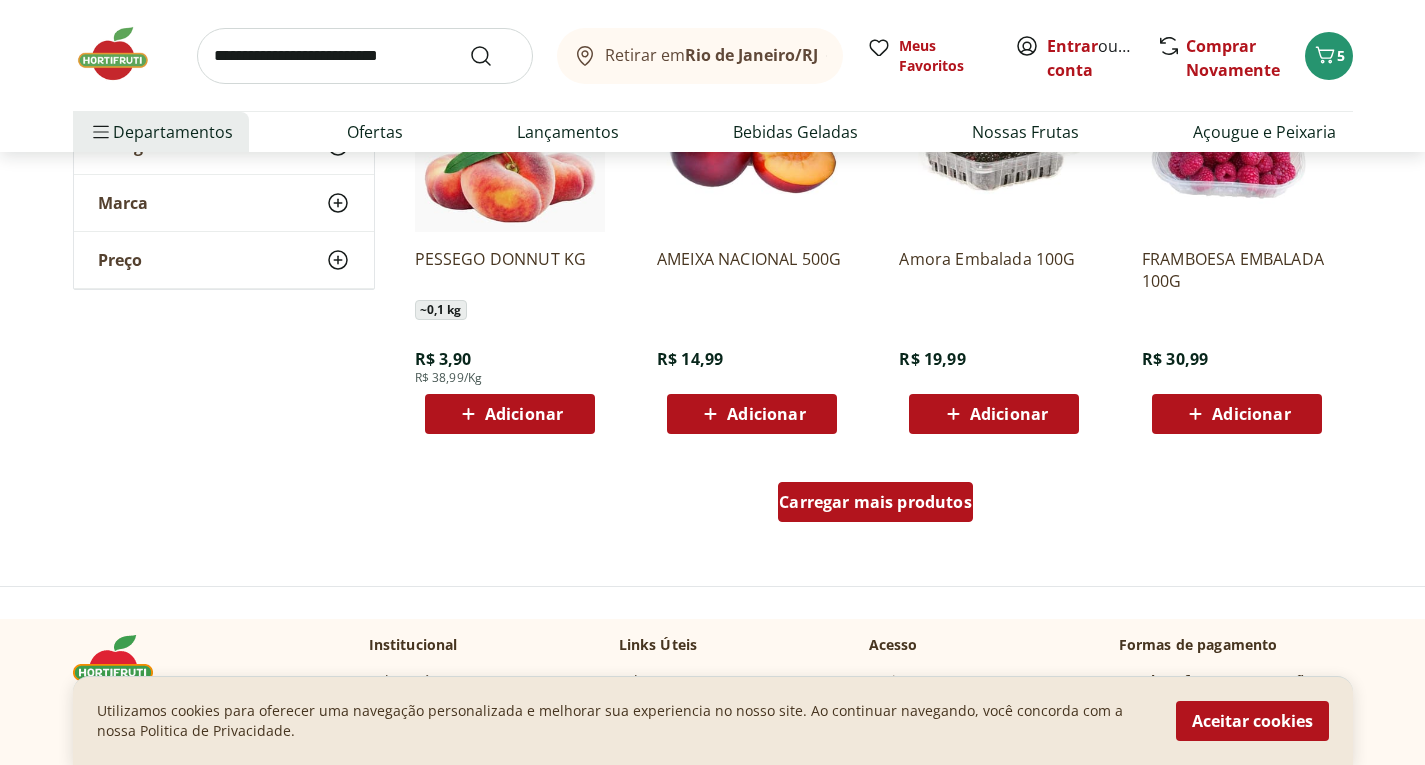 click on "Carregar mais produtos" at bounding box center (875, 502) 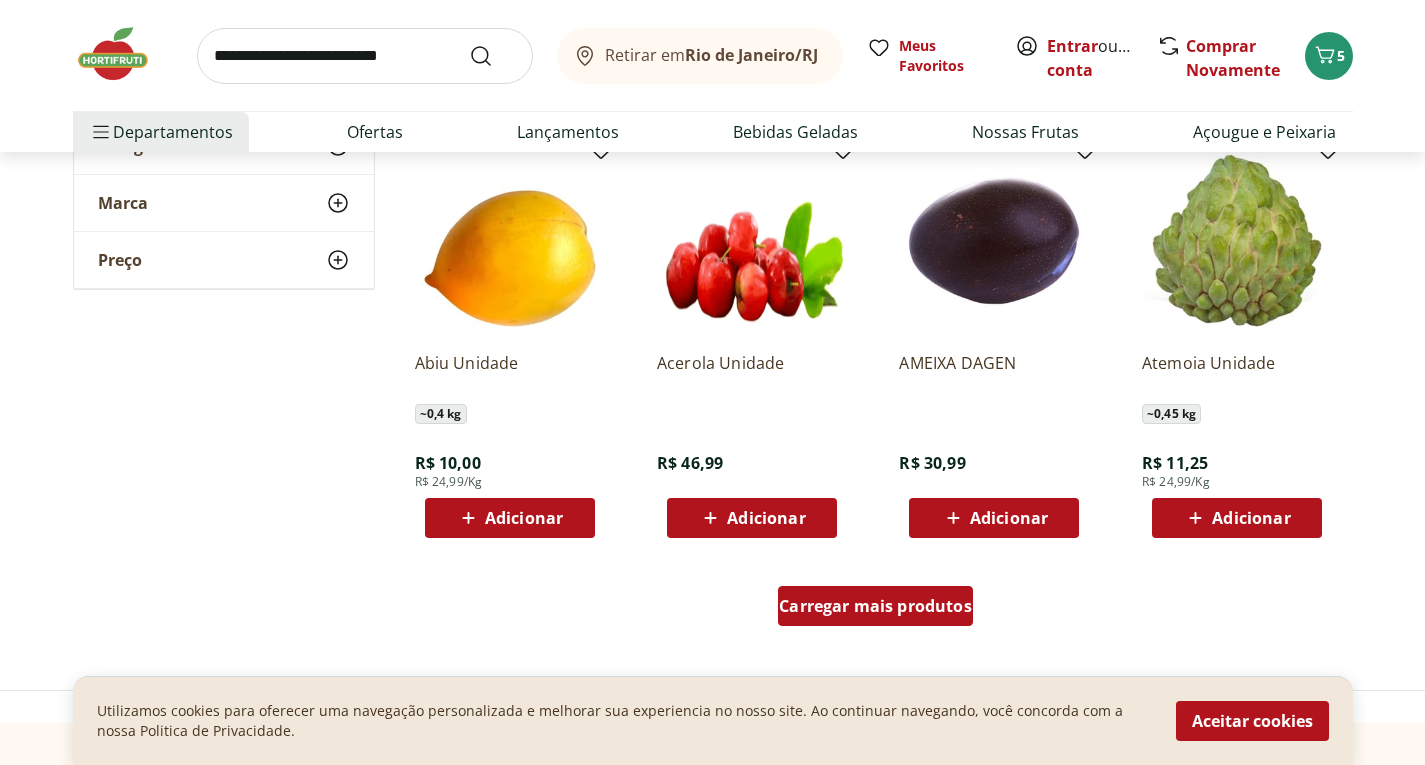 scroll, scrollTop: 6500, scrollLeft: 0, axis: vertical 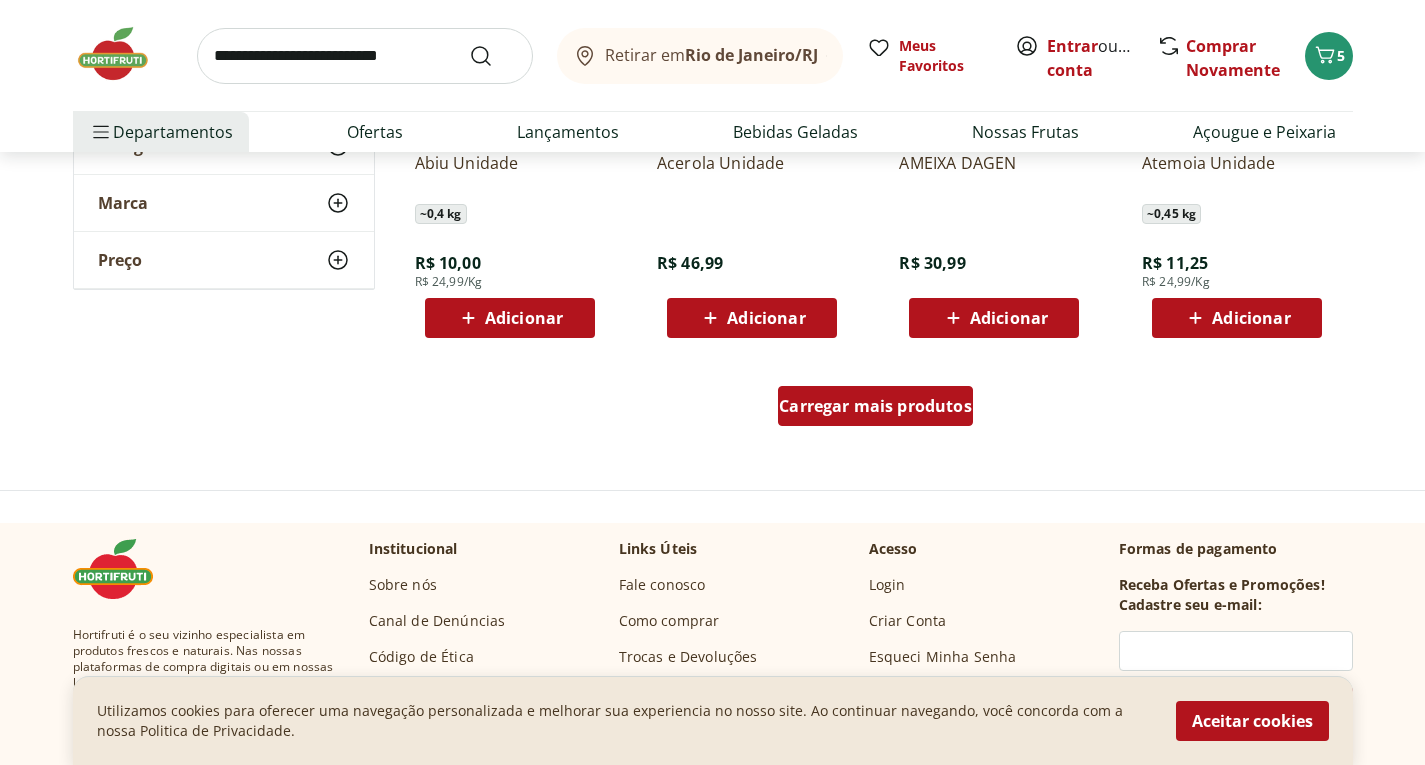click on "Carregar mais produtos" at bounding box center [875, 406] 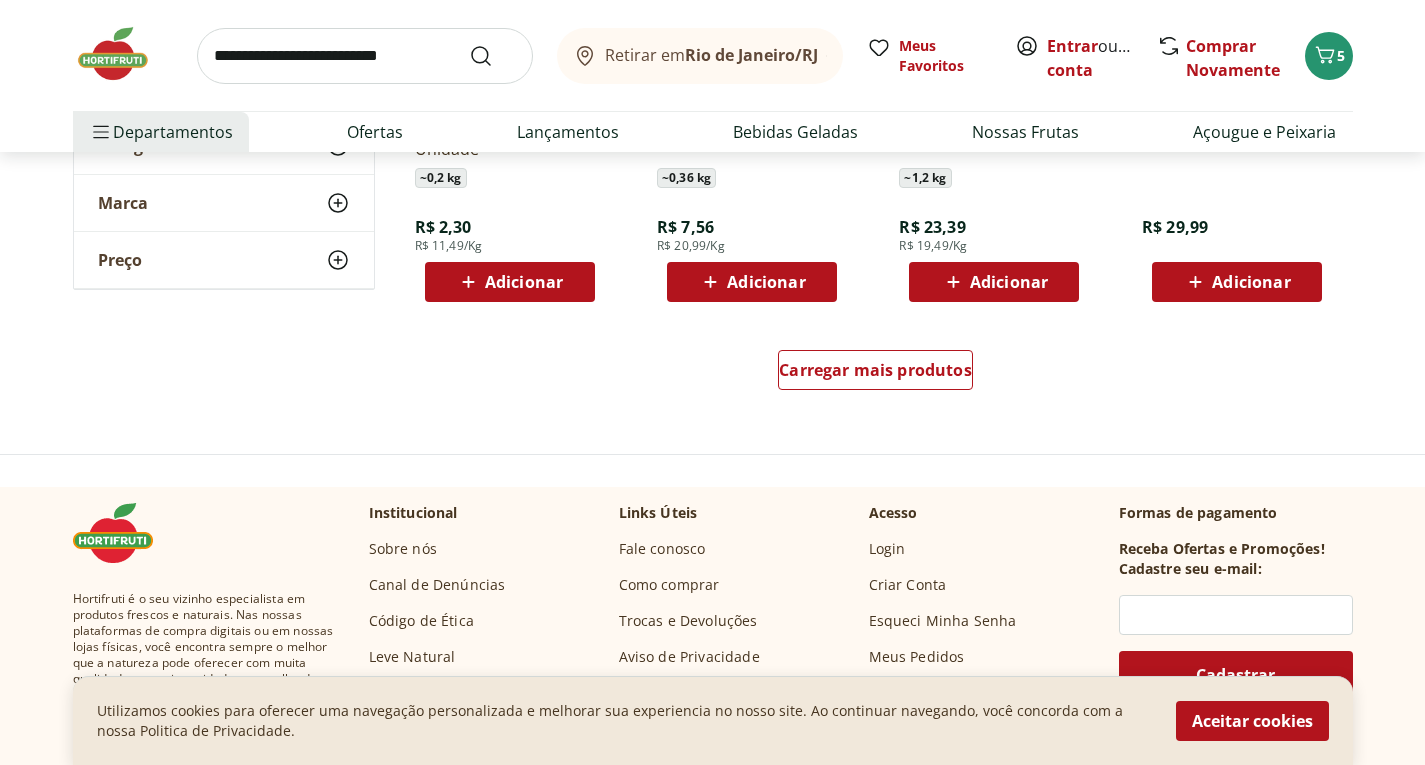 scroll, scrollTop: 7900, scrollLeft: 0, axis: vertical 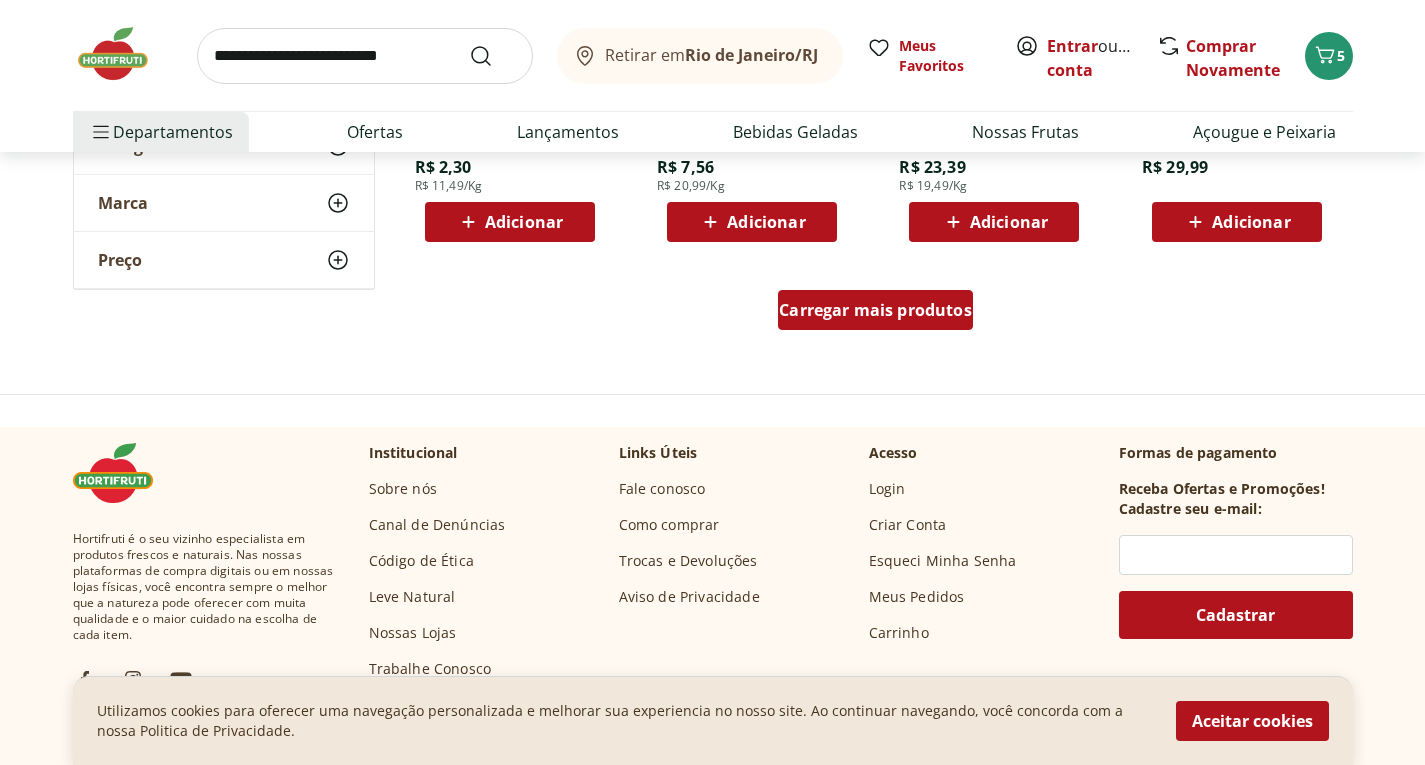 click on "Carregar mais produtos" at bounding box center [875, 310] 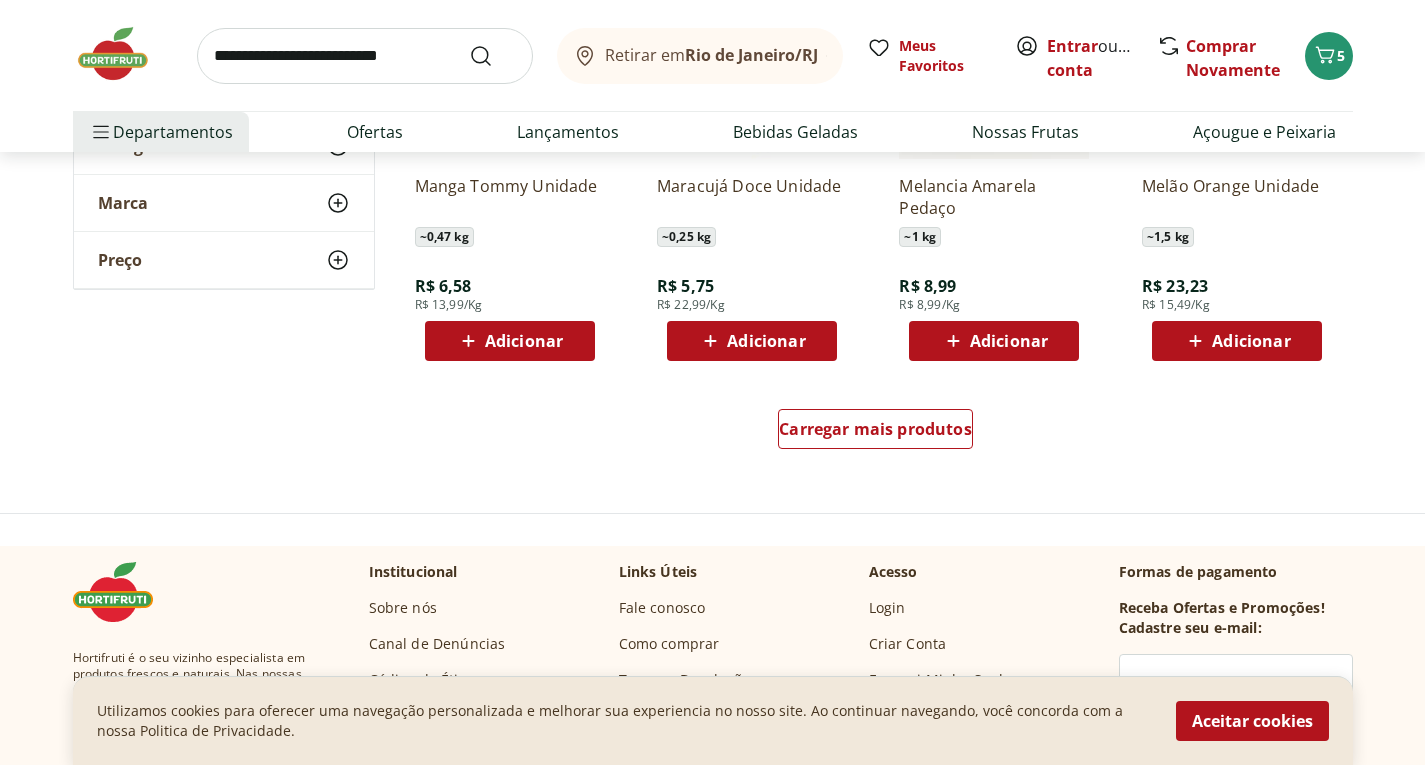 scroll, scrollTop: 9100, scrollLeft: 0, axis: vertical 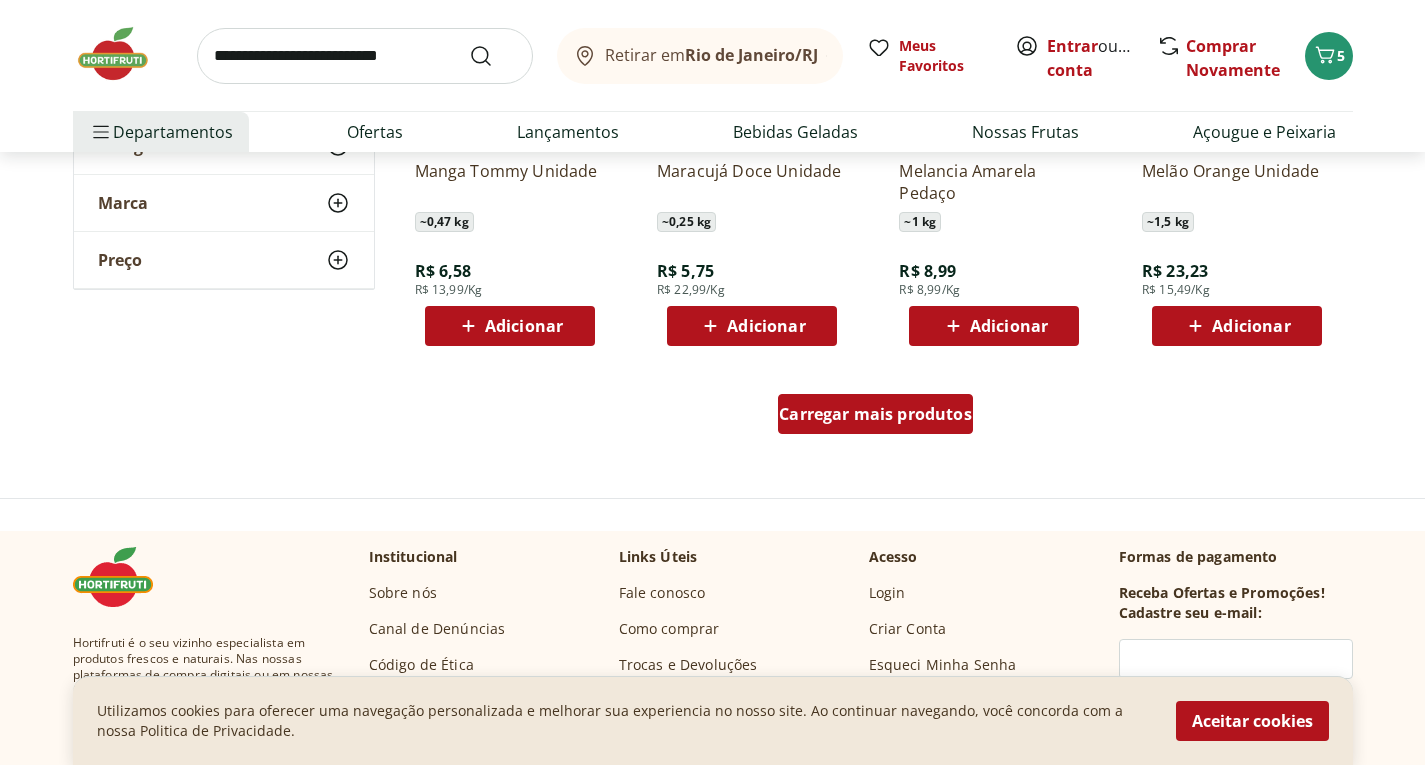 click on "Carregar mais produtos" at bounding box center [875, 414] 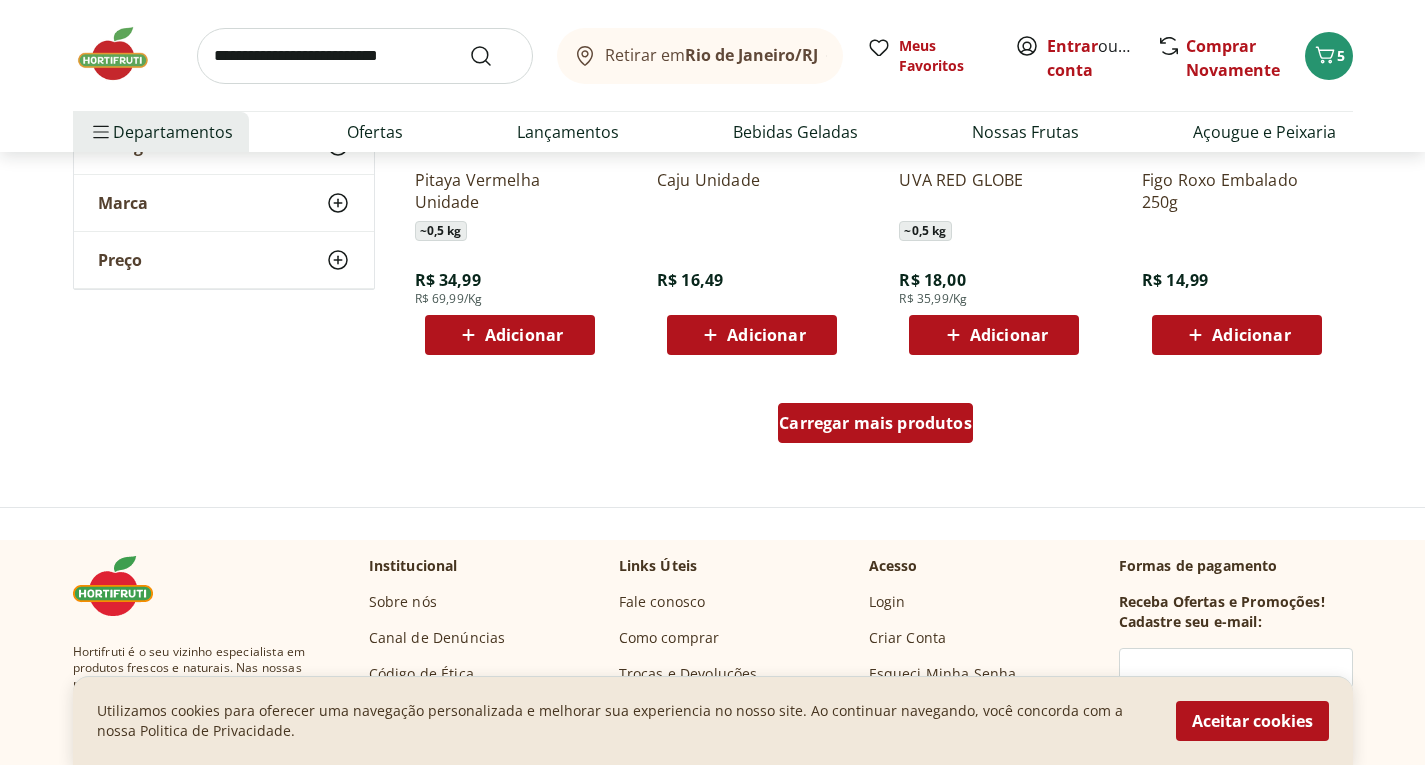 scroll, scrollTop: 10400, scrollLeft: 0, axis: vertical 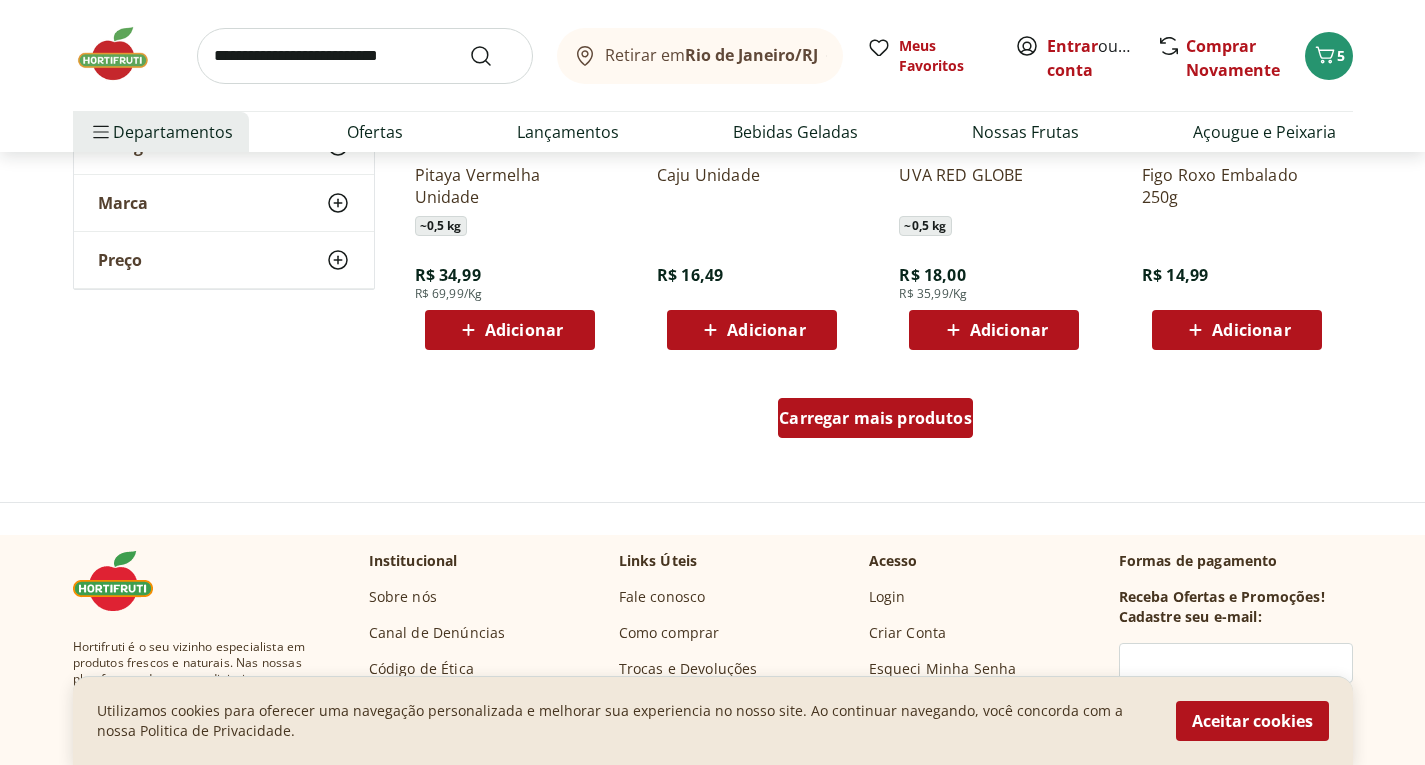 click on "Carregar mais produtos" at bounding box center [875, 418] 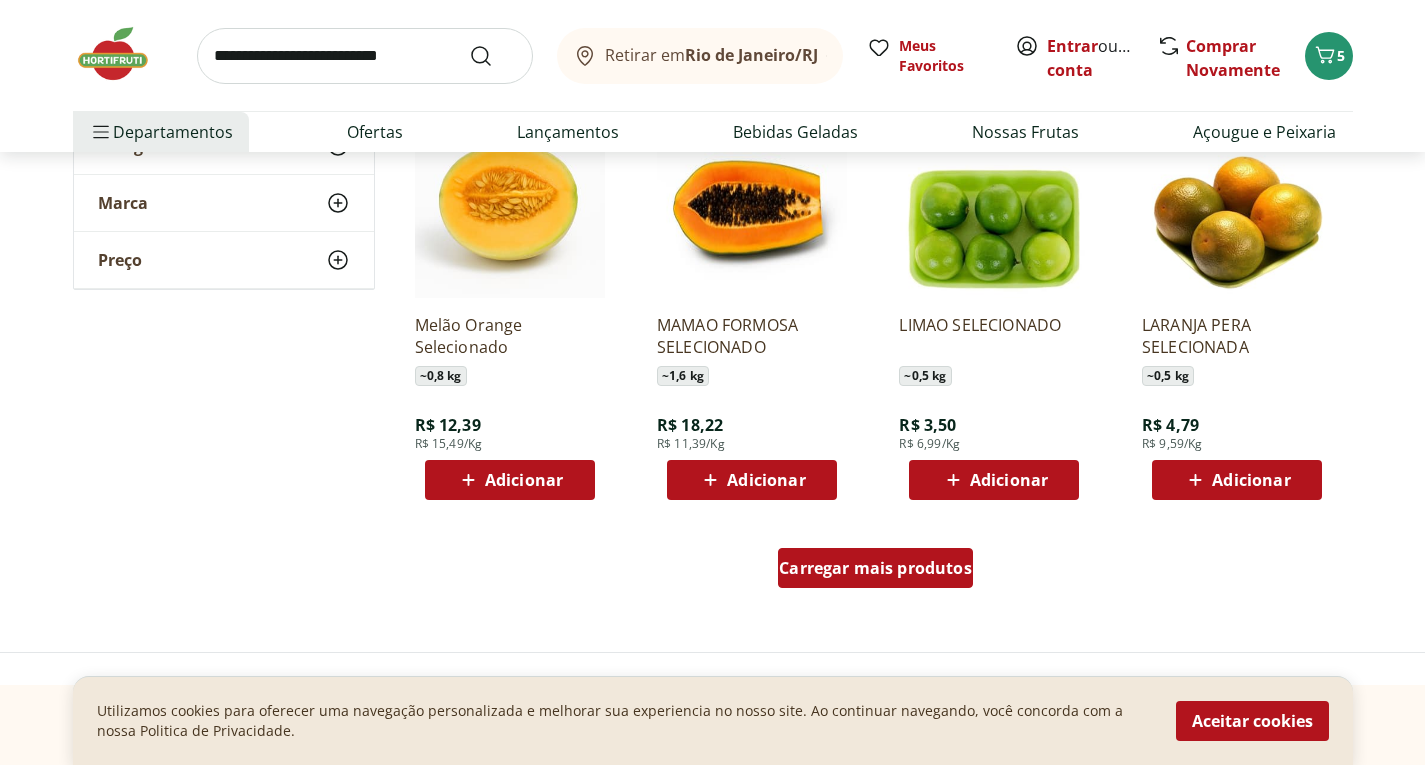 scroll, scrollTop: 11600, scrollLeft: 0, axis: vertical 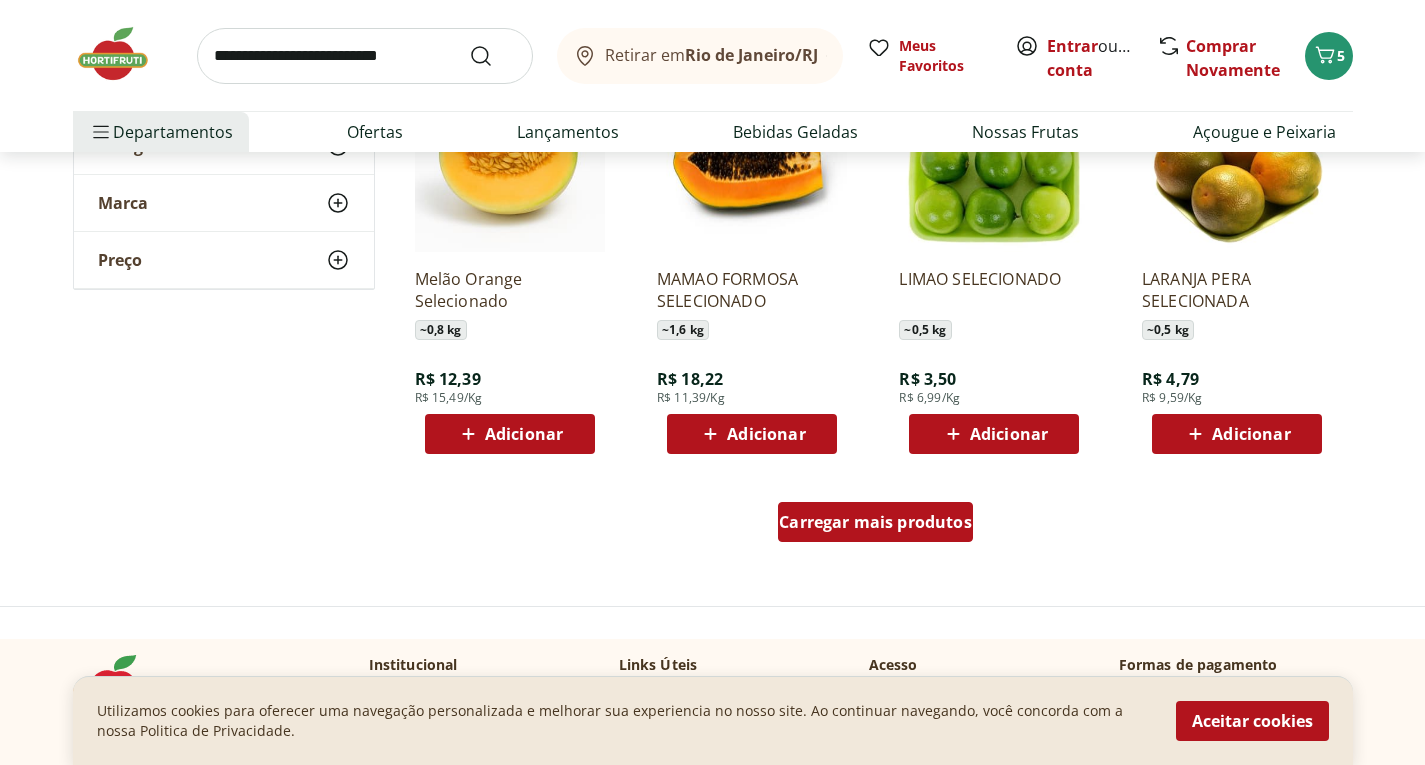 click on "Carregar mais produtos" at bounding box center (875, 522) 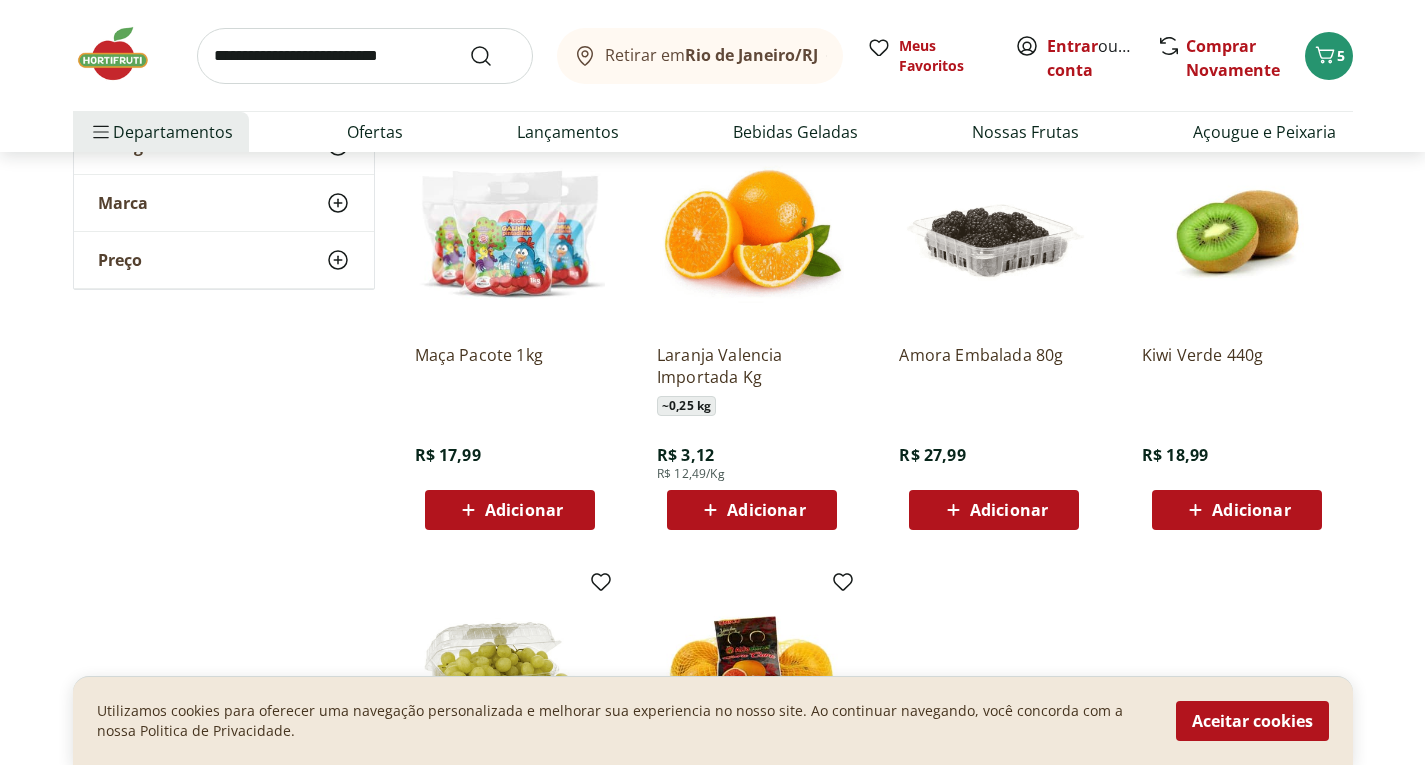 scroll, scrollTop: 12100, scrollLeft: 0, axis: vertical 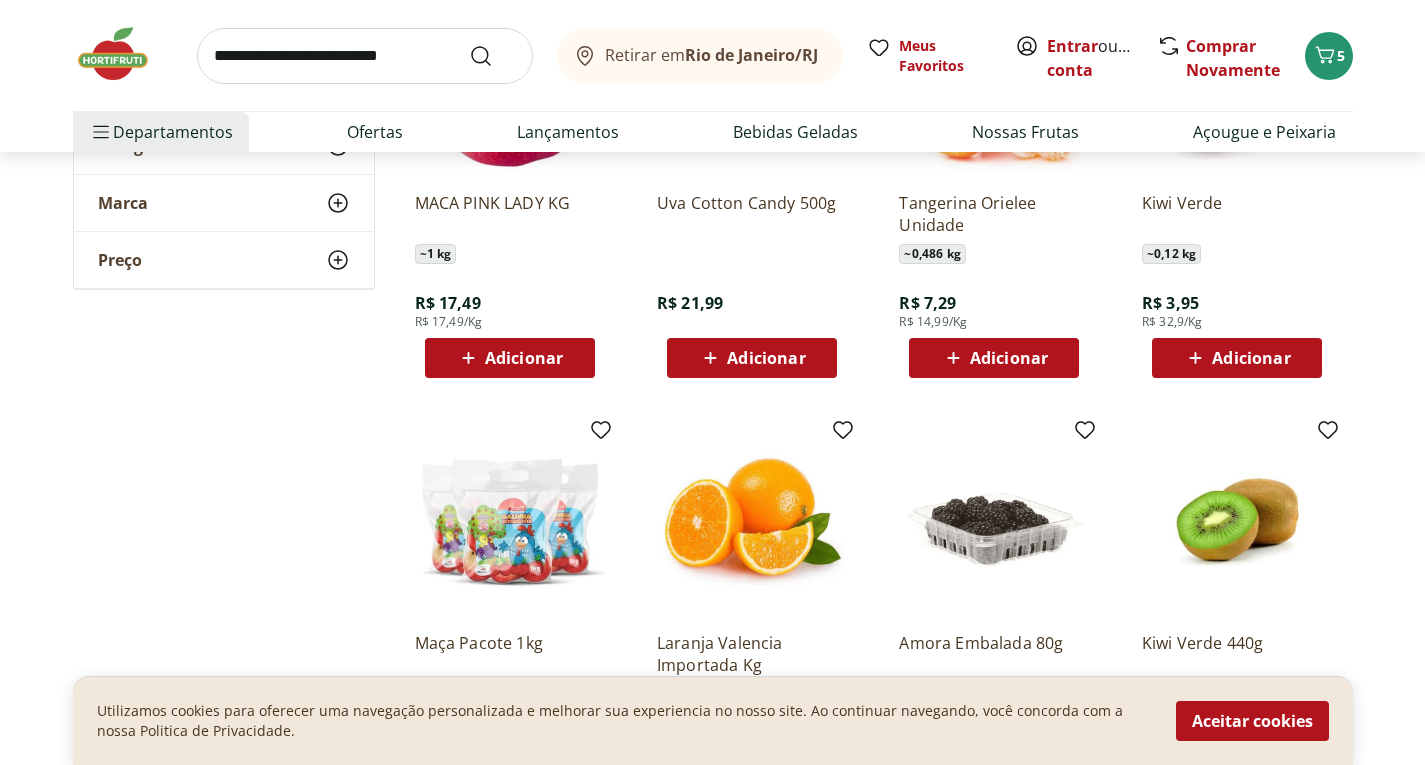click at bounding box center (365, 56) 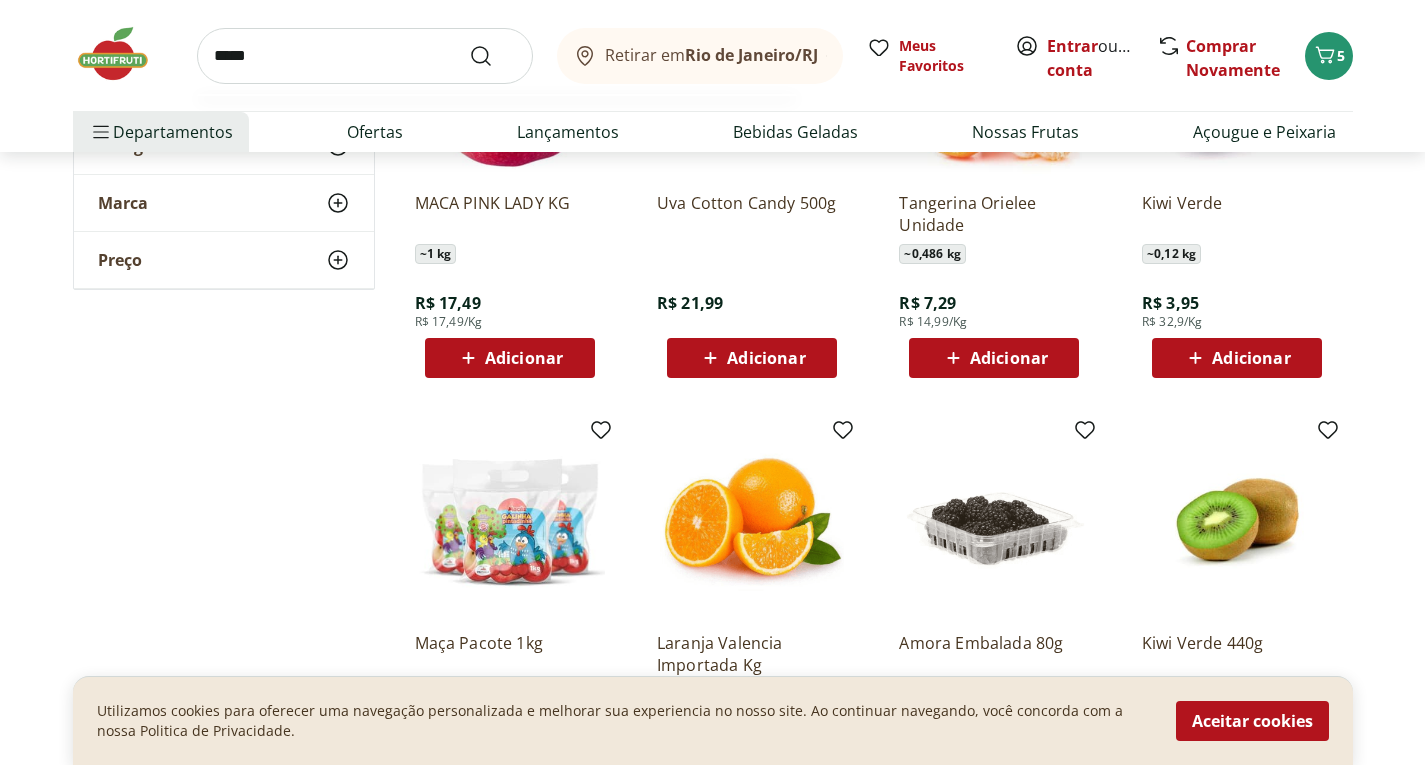 type on "*****" 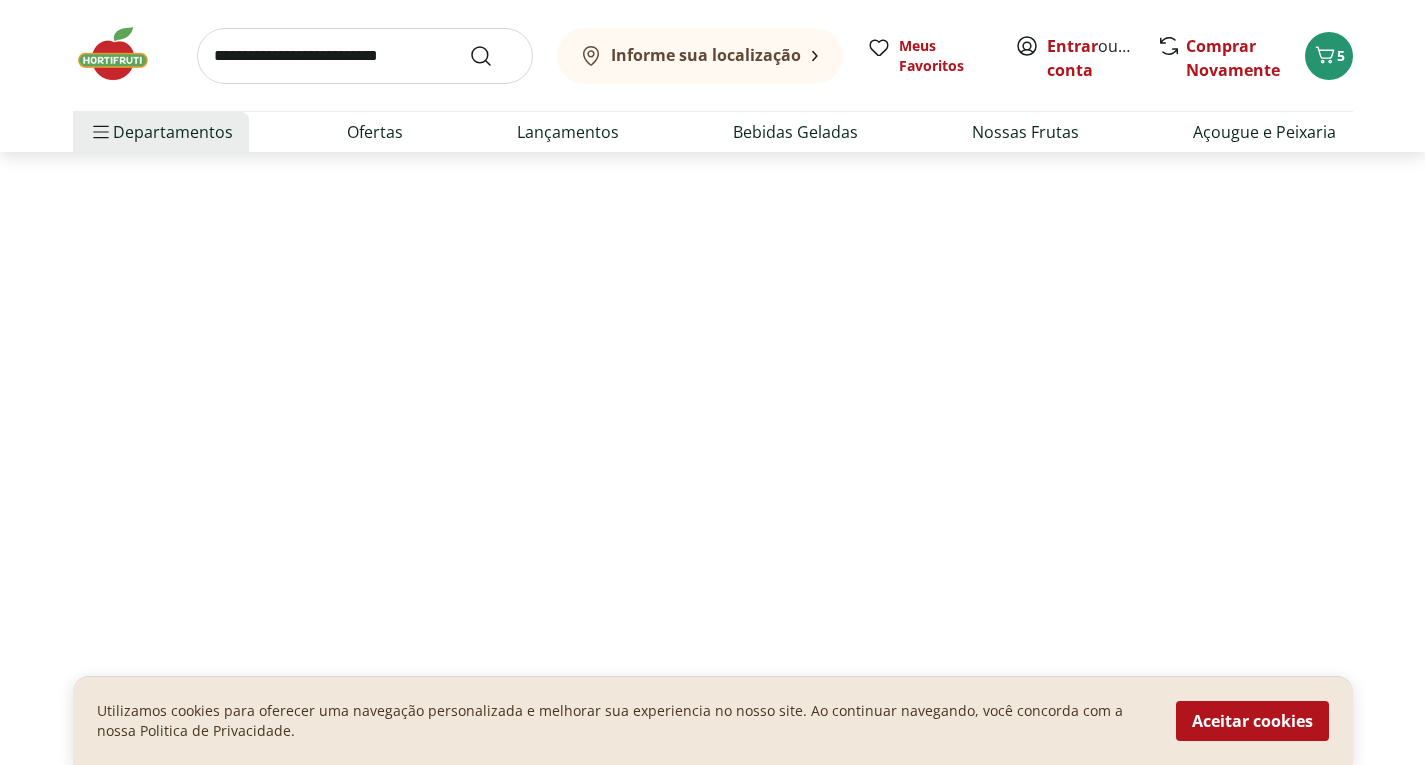 scroll, scrollTop: 0, scrollLeft: 0, axis: both 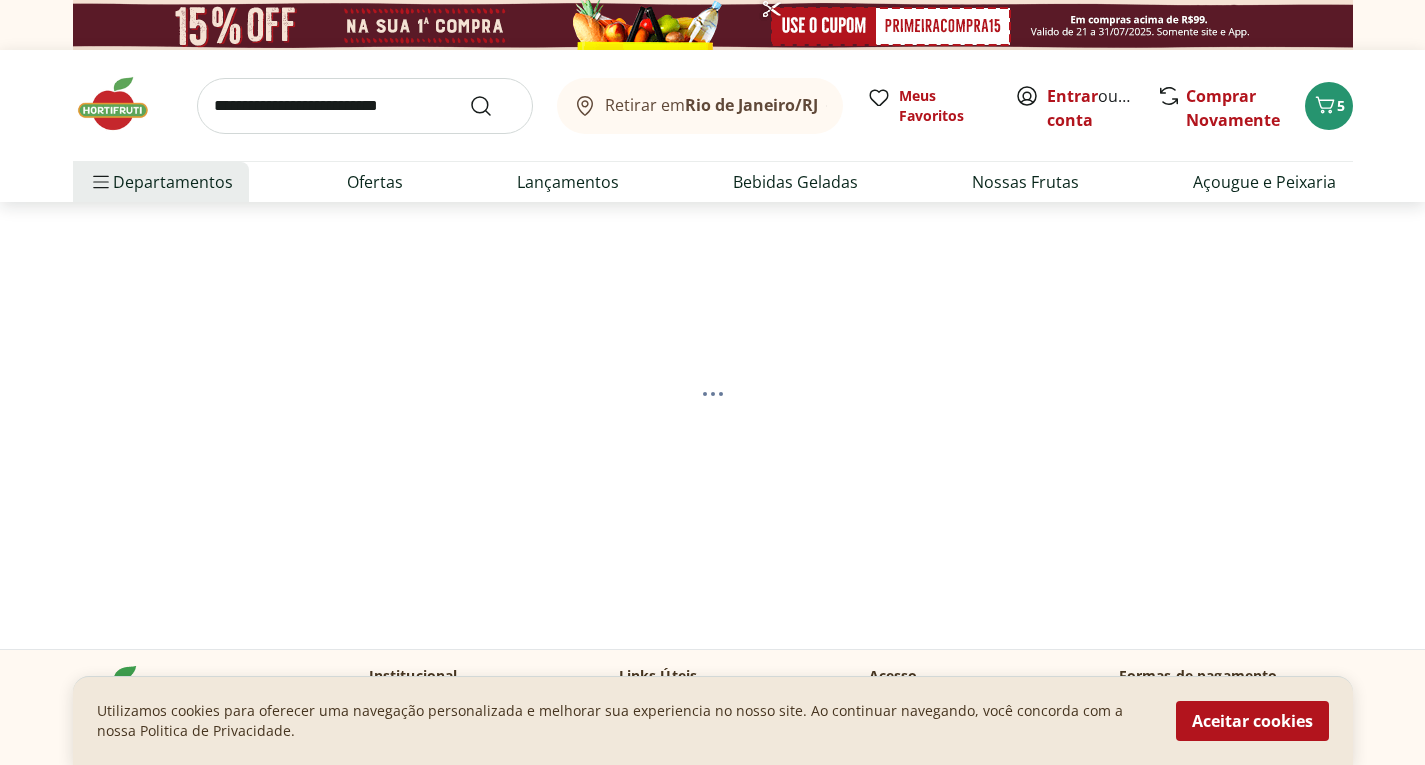 select on "**********" 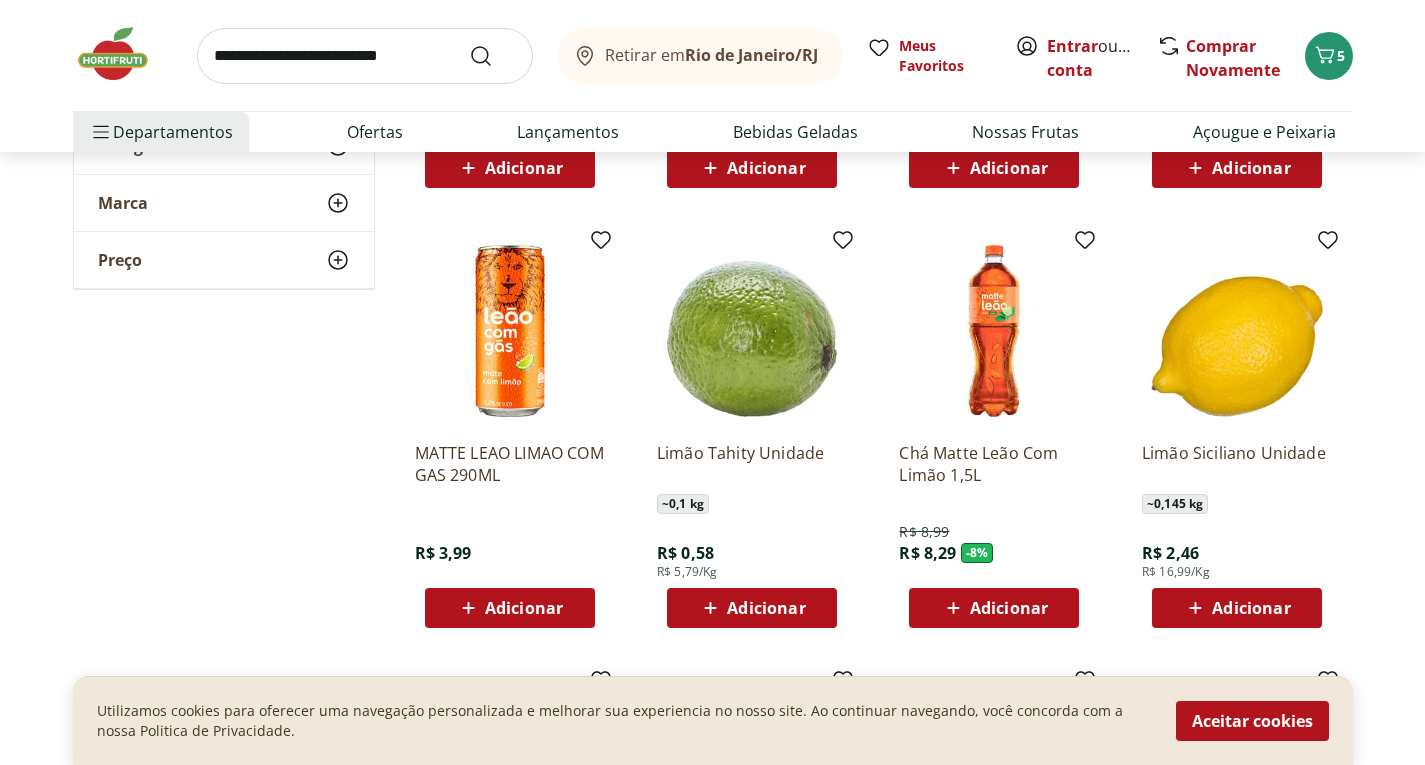 scroll, scrollTop: 700, scrollLeft: 0, axis: vertical 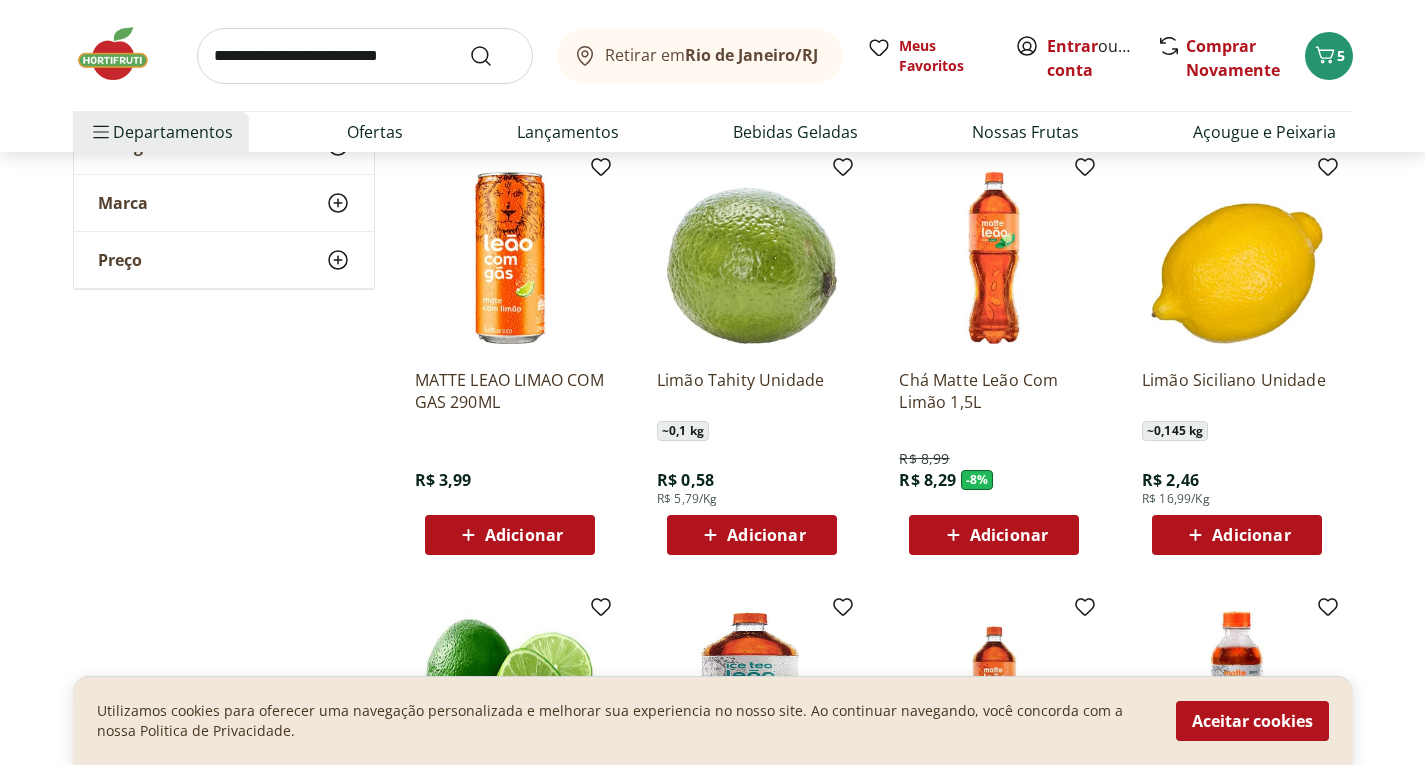click on "Adicionar" at bounding box center [766, 535] 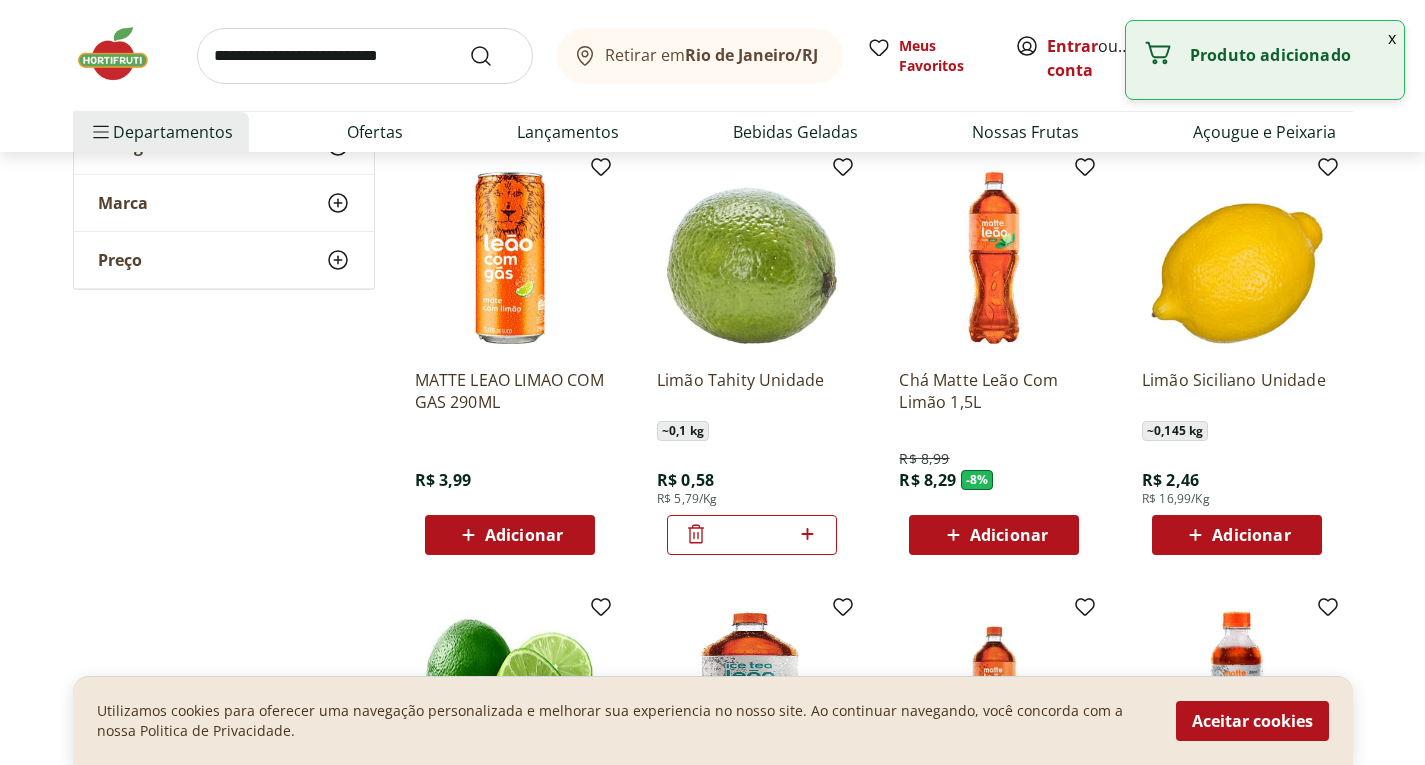 click 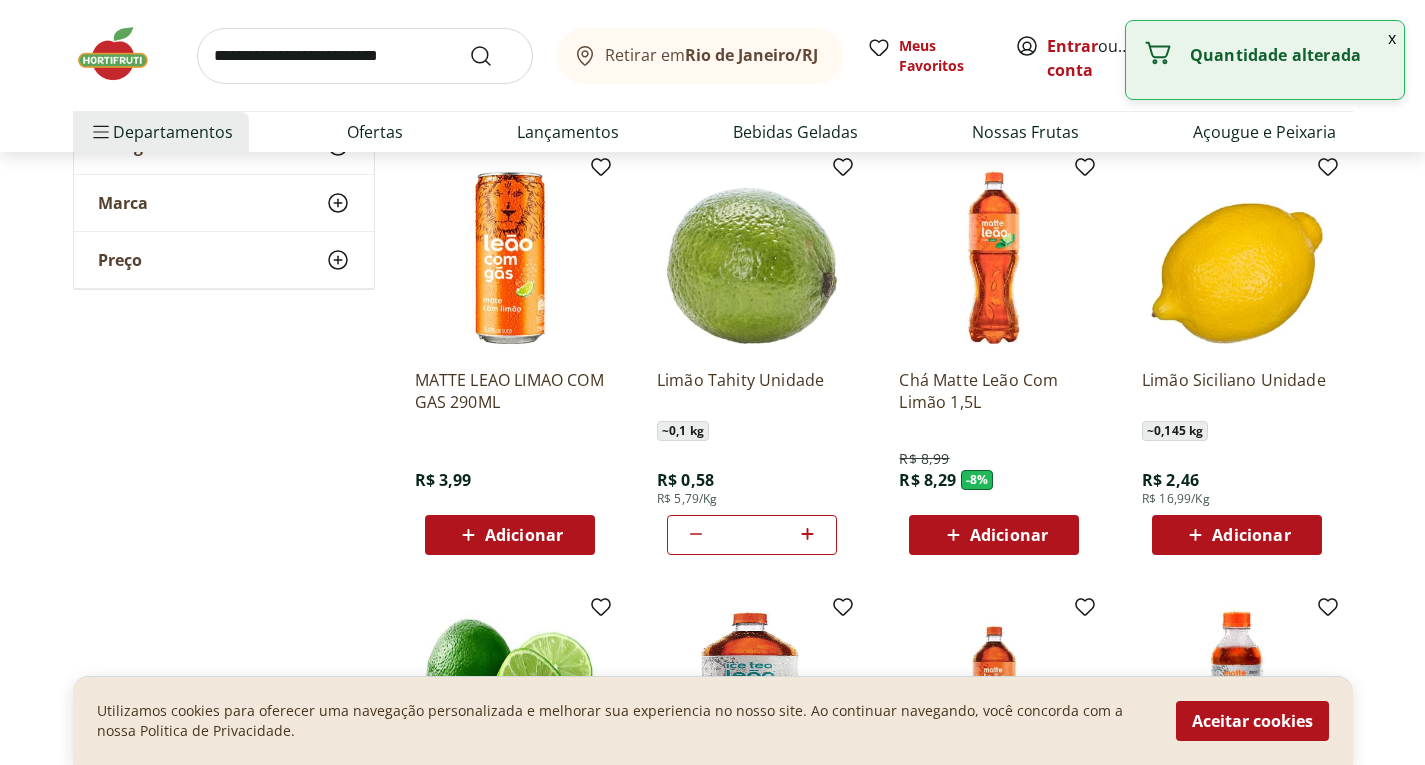 click 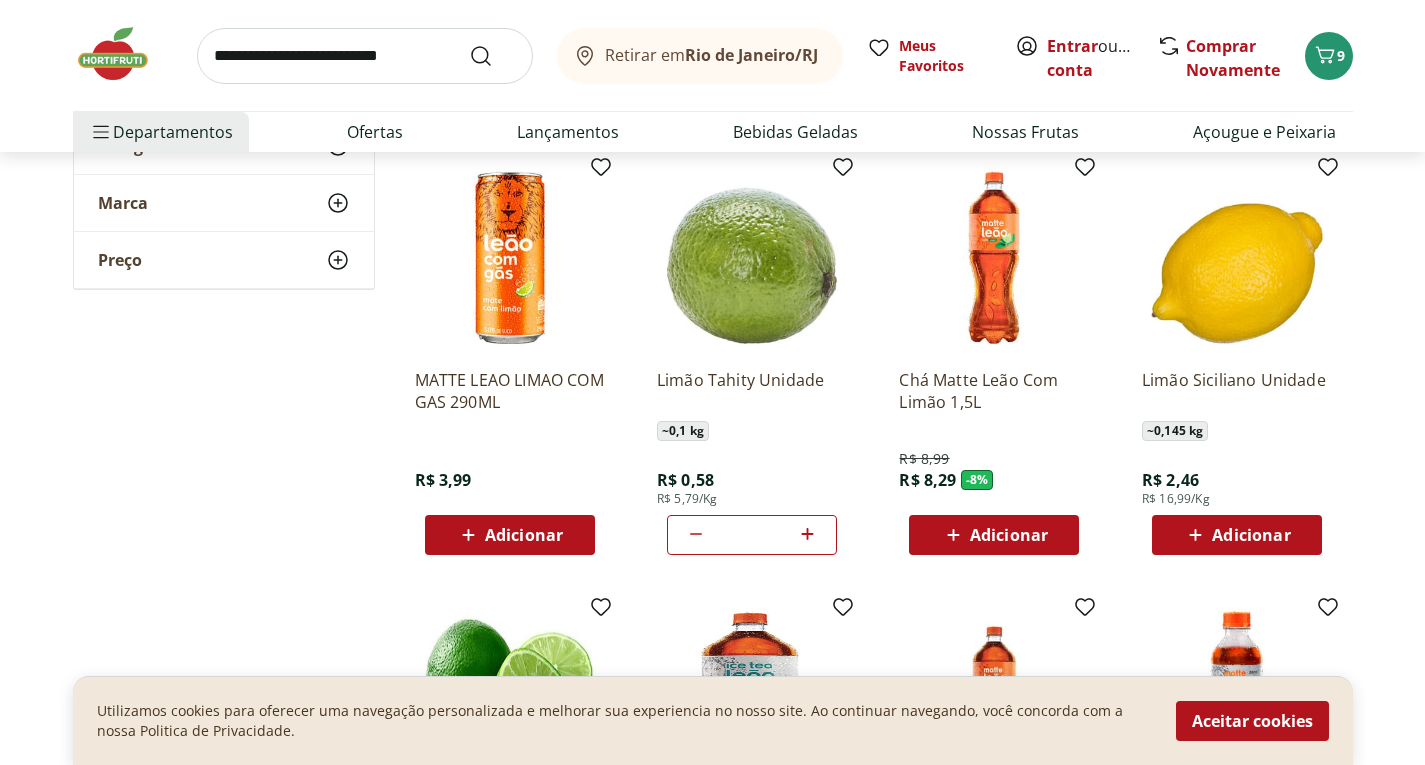 click on "Adicionar" at bounding box center [1009, 535] 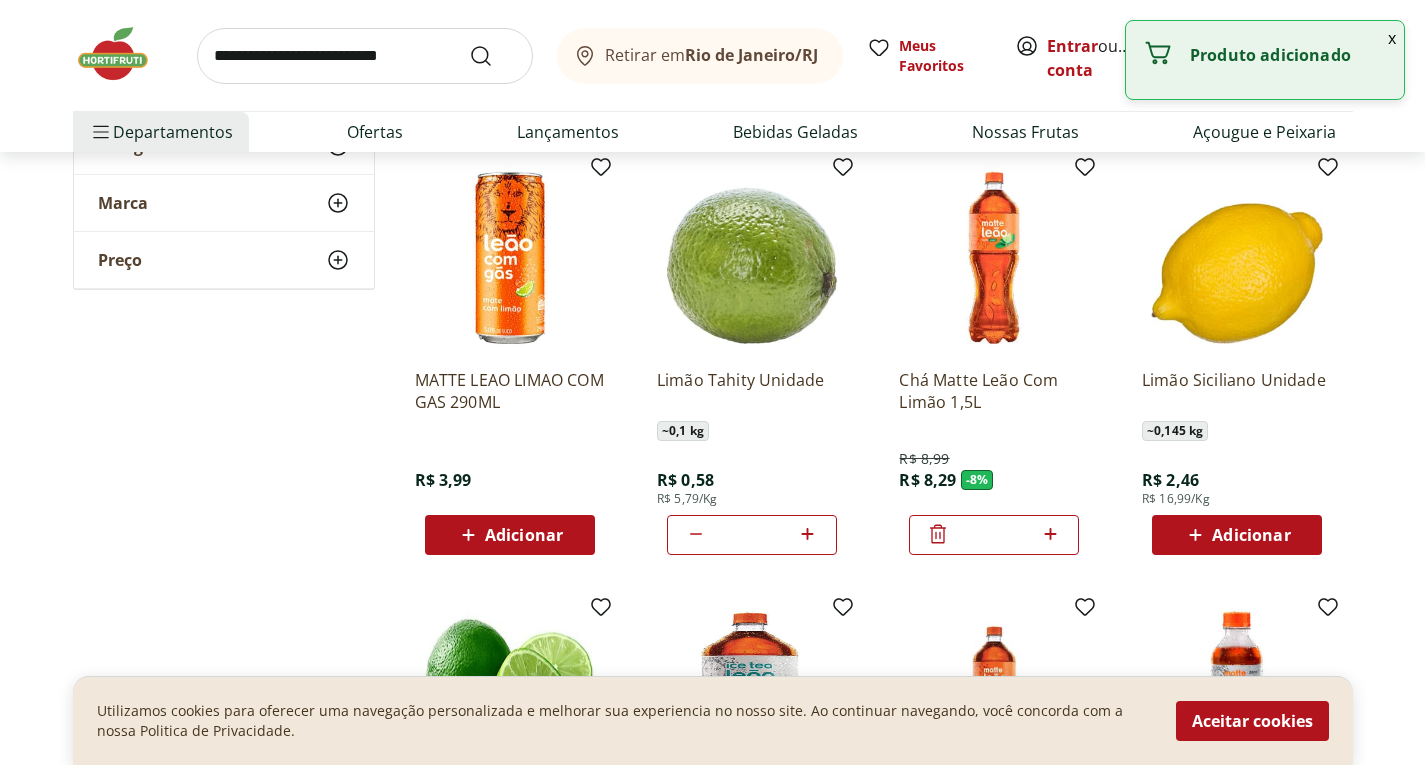 click 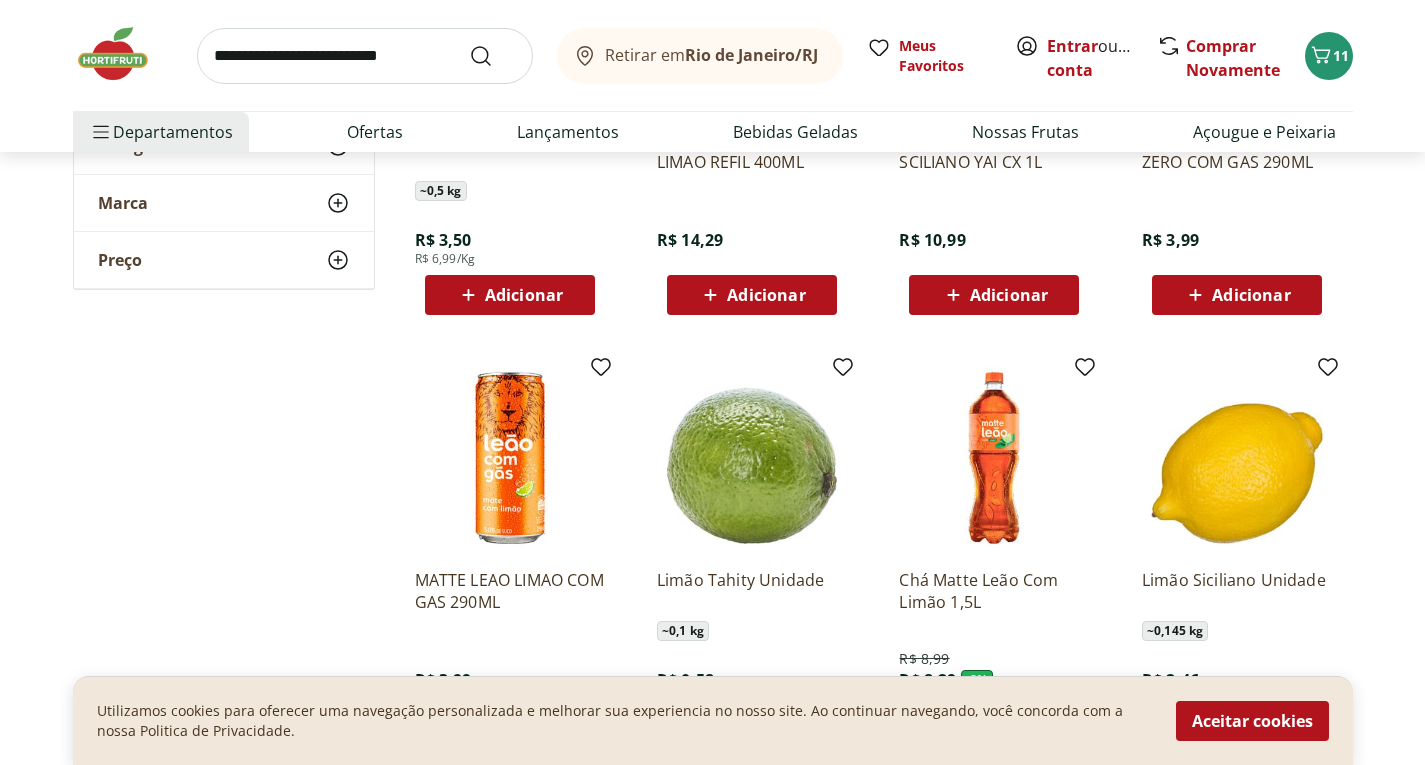 scroll, scrollTop: 0, scrollLeft: 0, axis: both 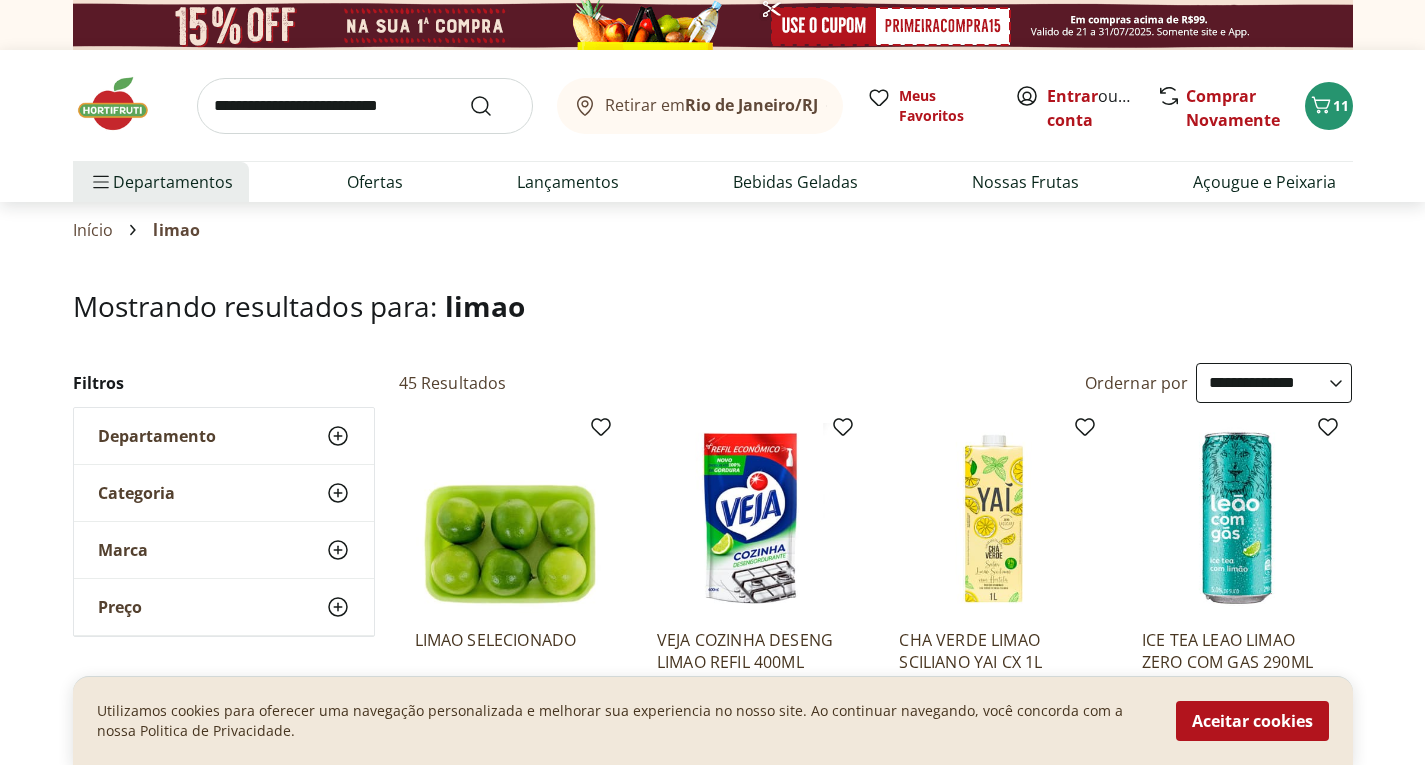 click at bounding box center [365, 106] 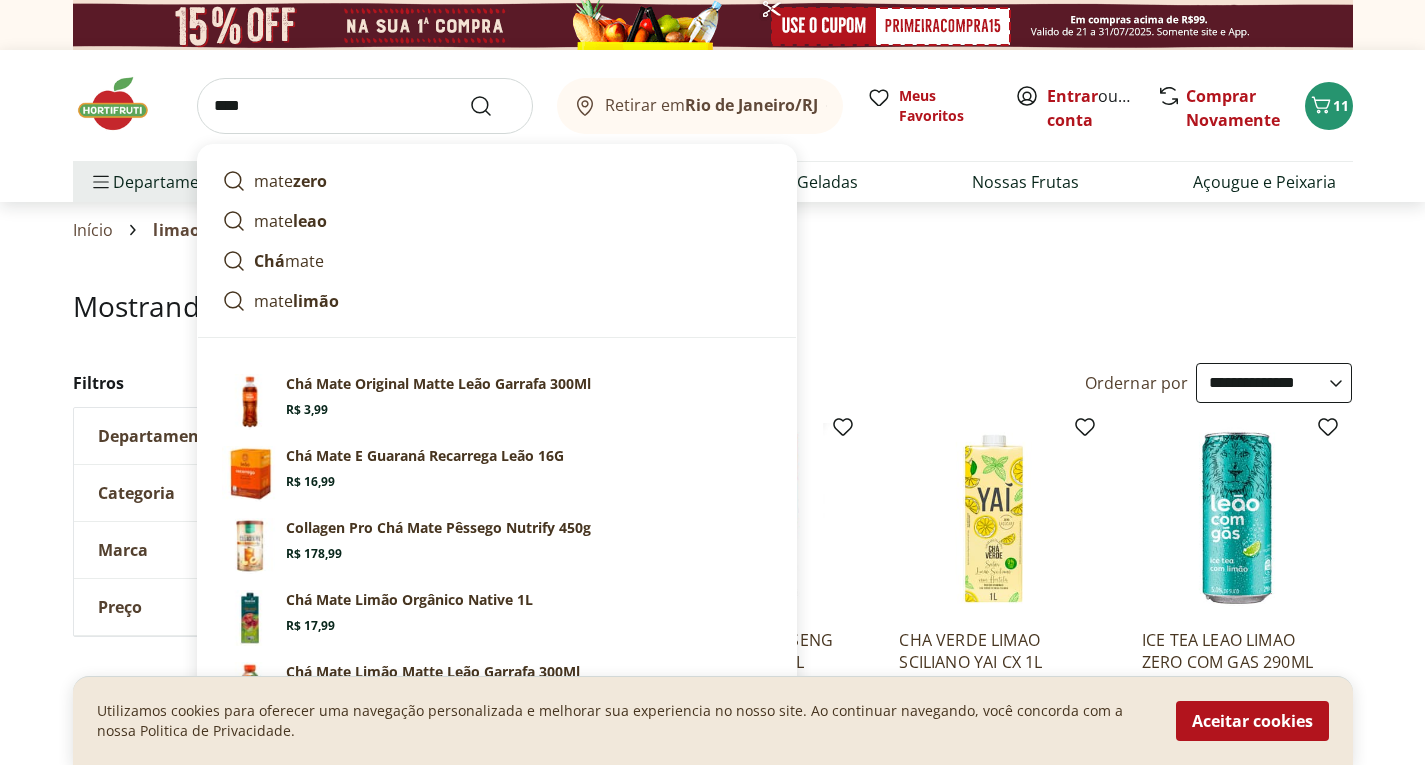 type on "****" 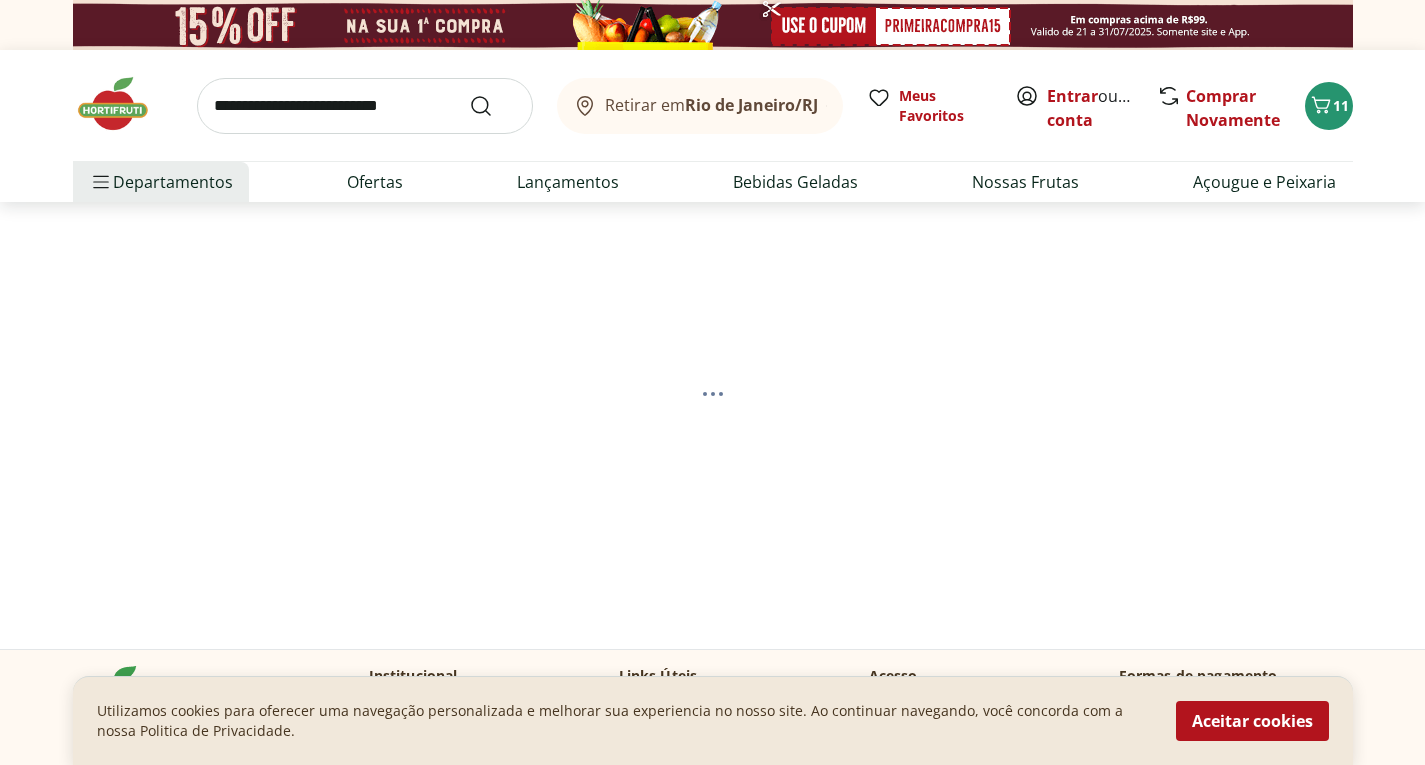 select on "**********" 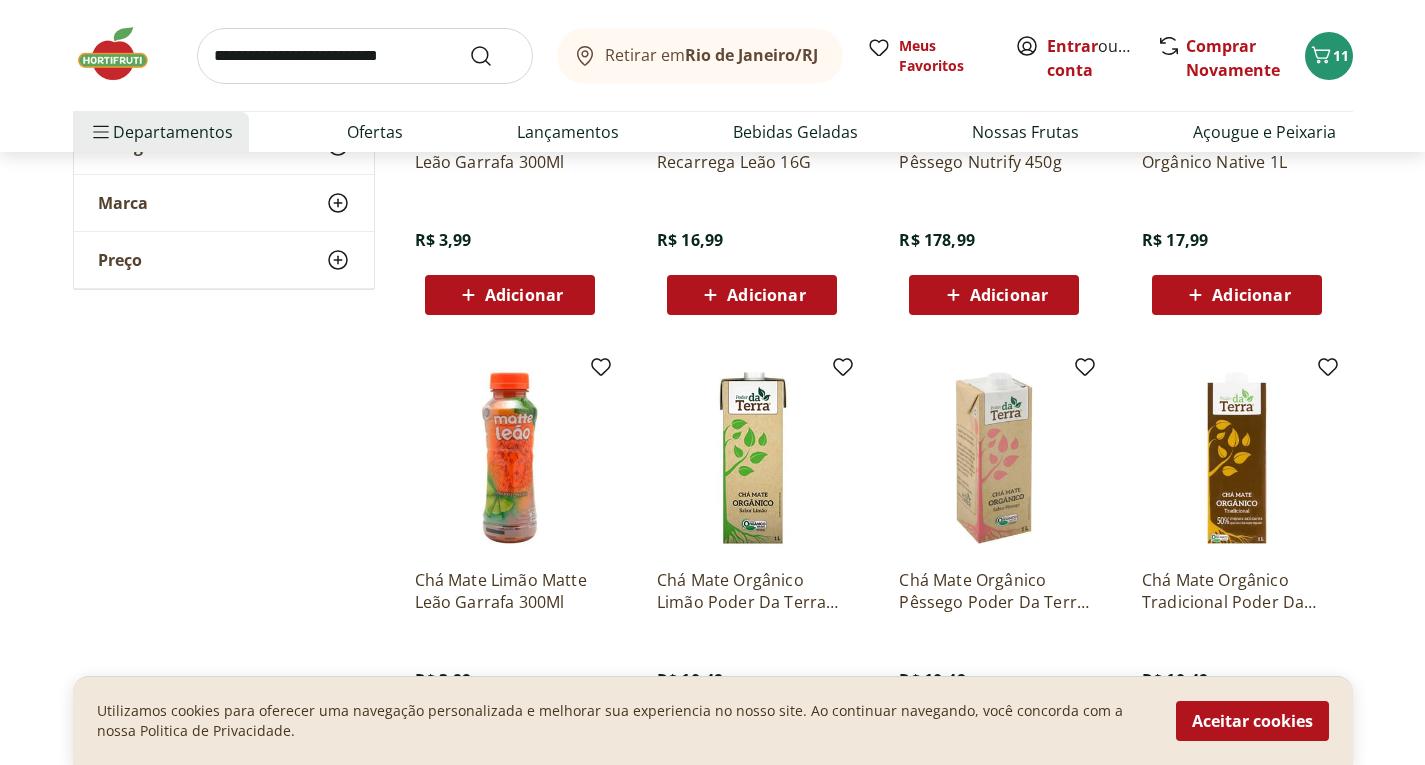 scroll, scrollTop: 100, scrollLeft: 0, axis: vertical 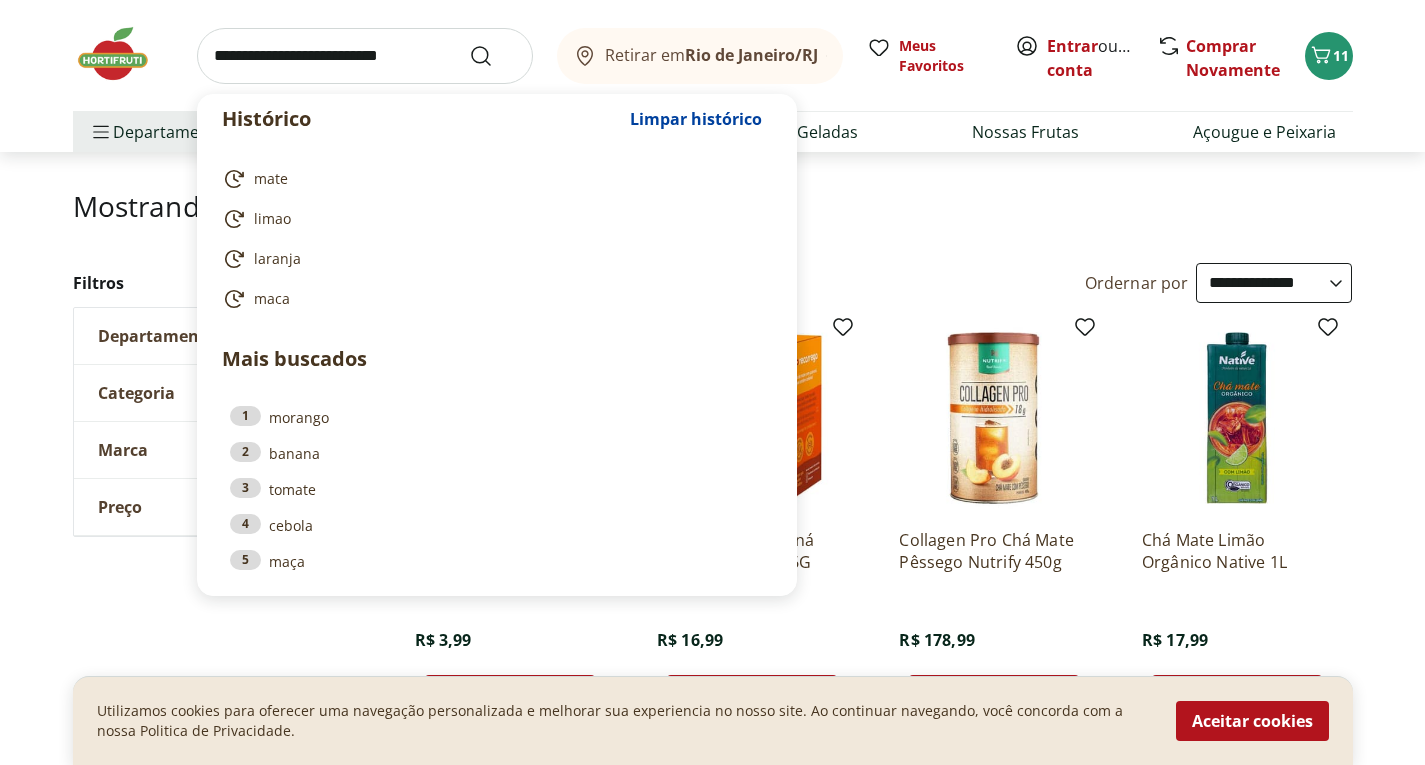 click at bounding box center [365, 56] 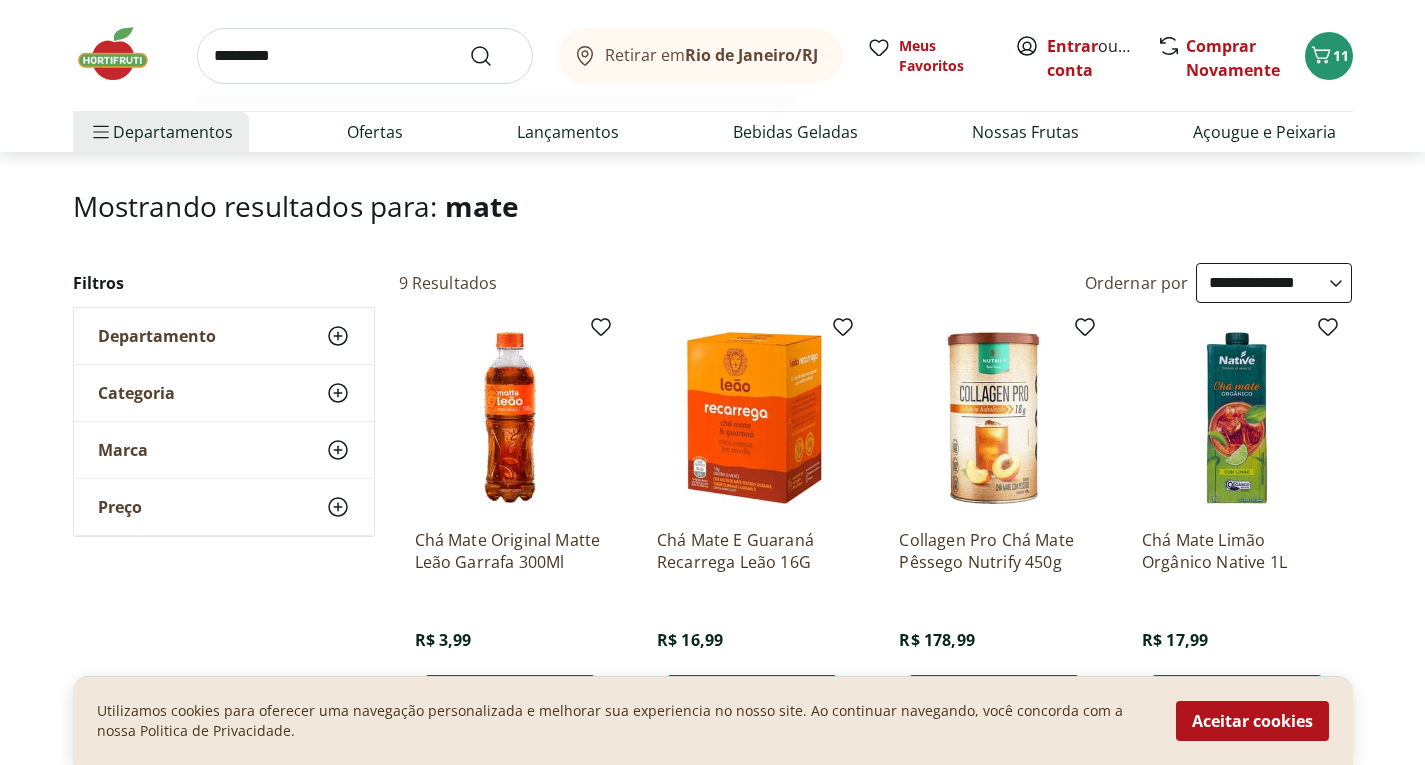 type on "*********" 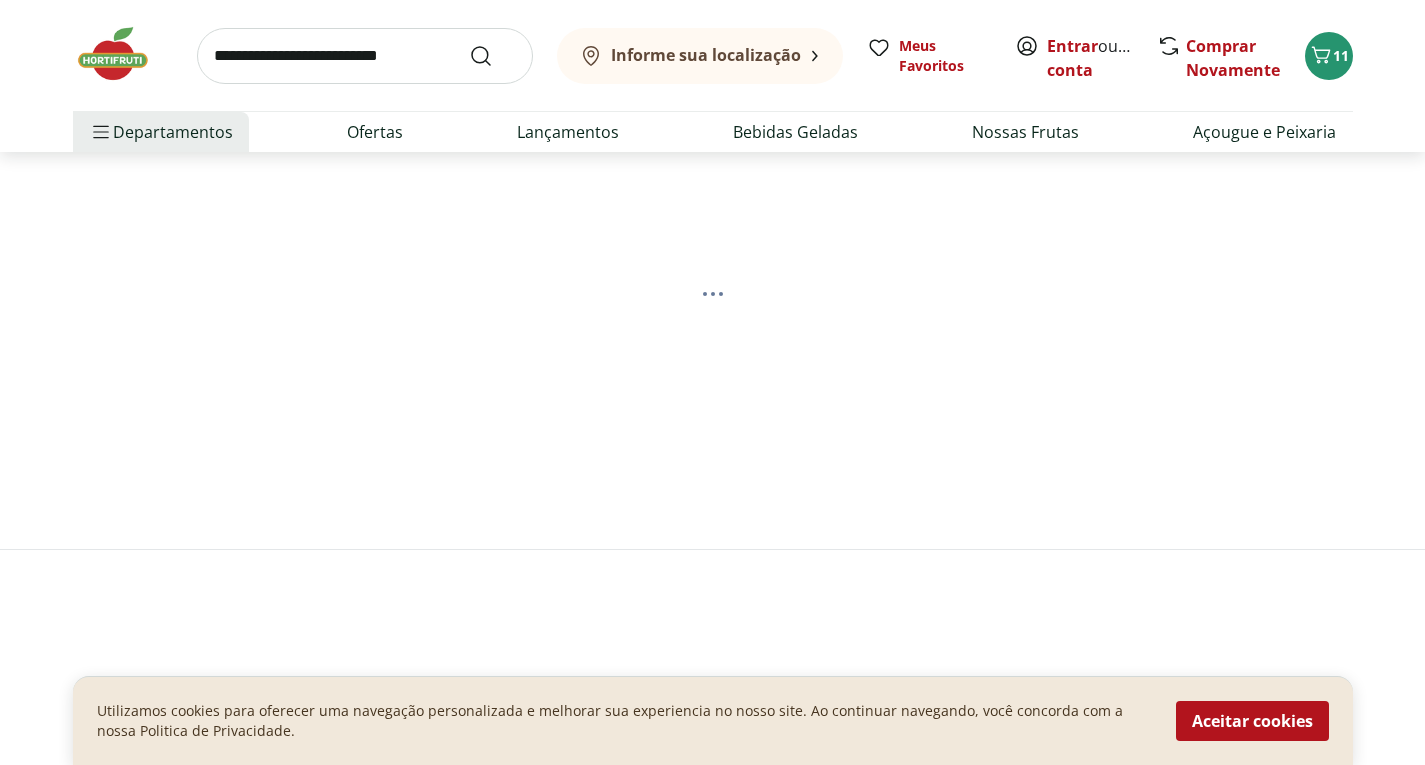 scroll, scrollTop: 0, scrollLeft: 0, axis: both 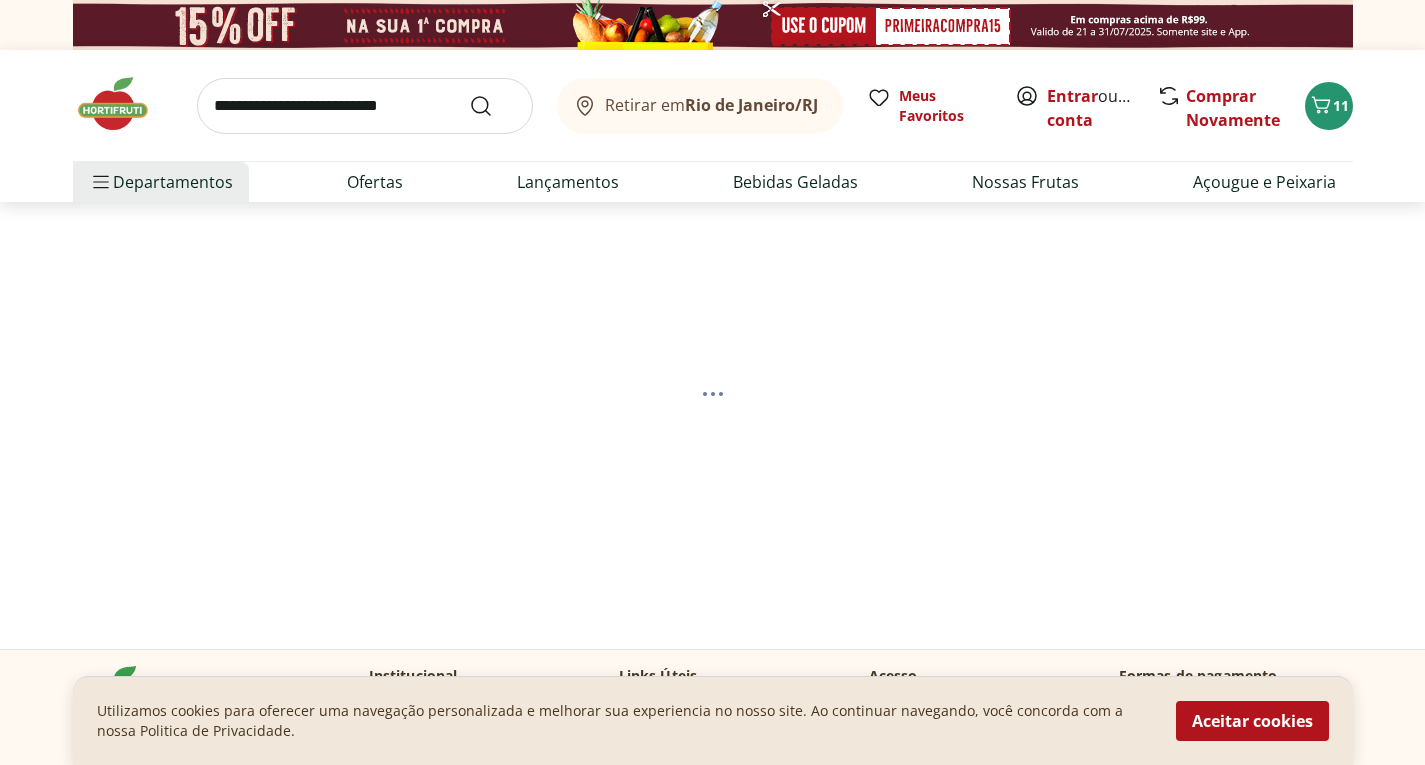 select on "**********" 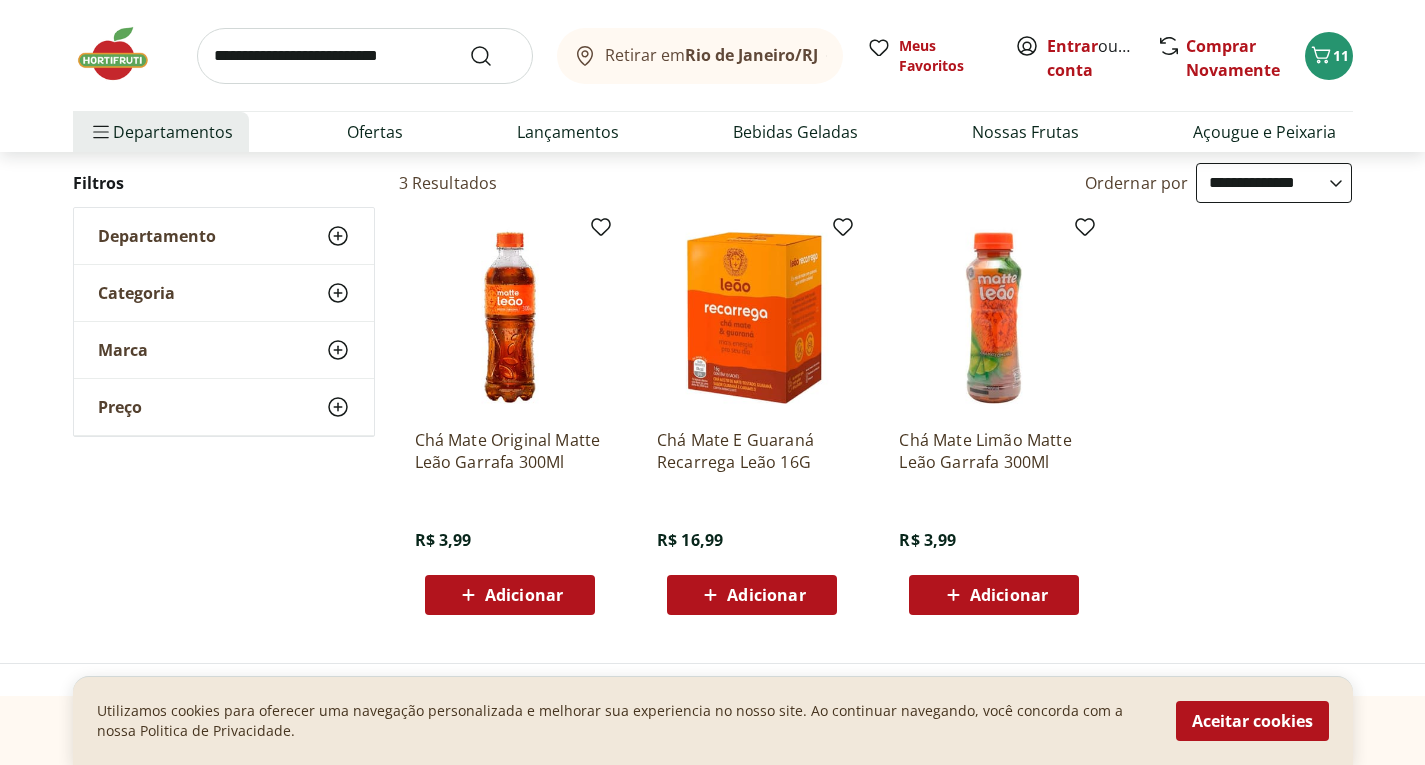 scroll, scrollTop: 0, scrollLeft: 0, axis: both 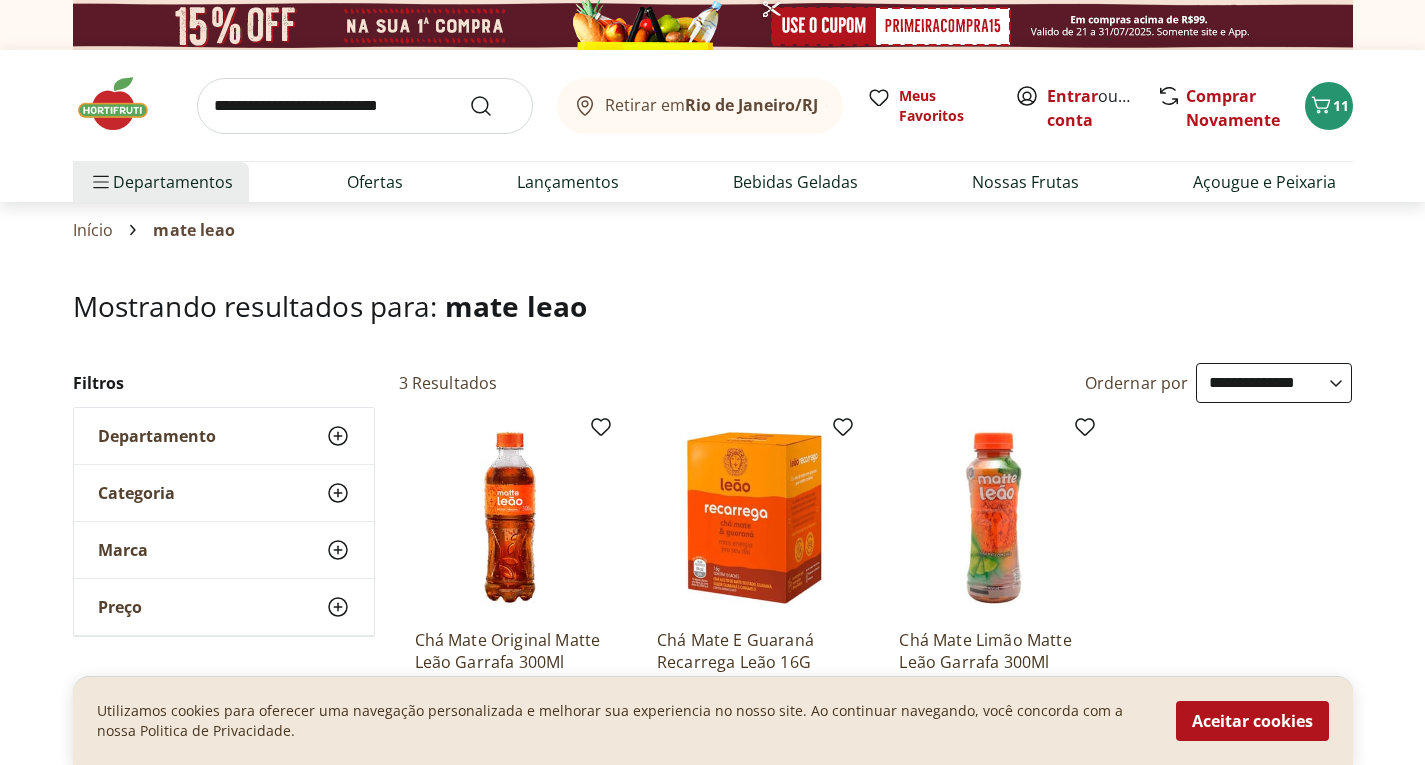 click at bounding box center [365, 106] 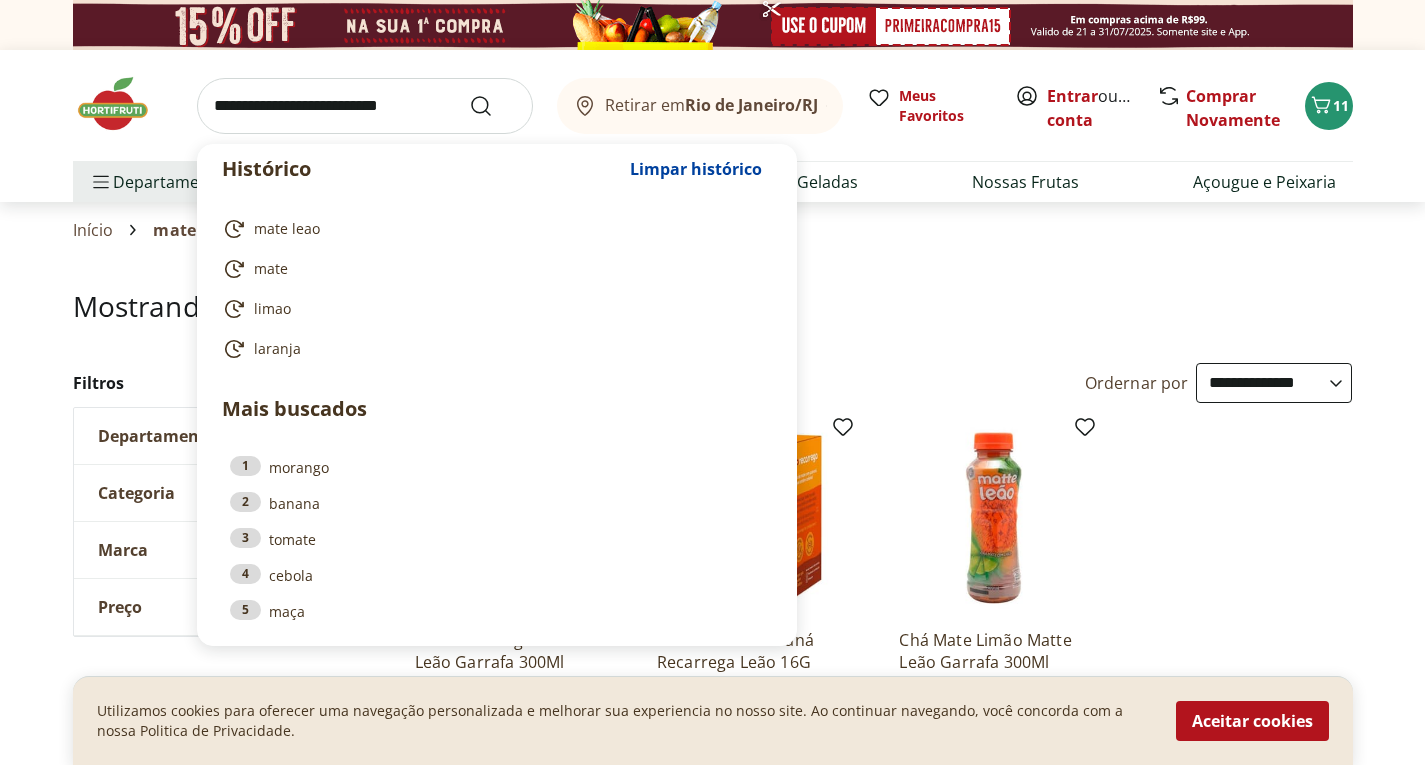click at bounding box center [365, 106] 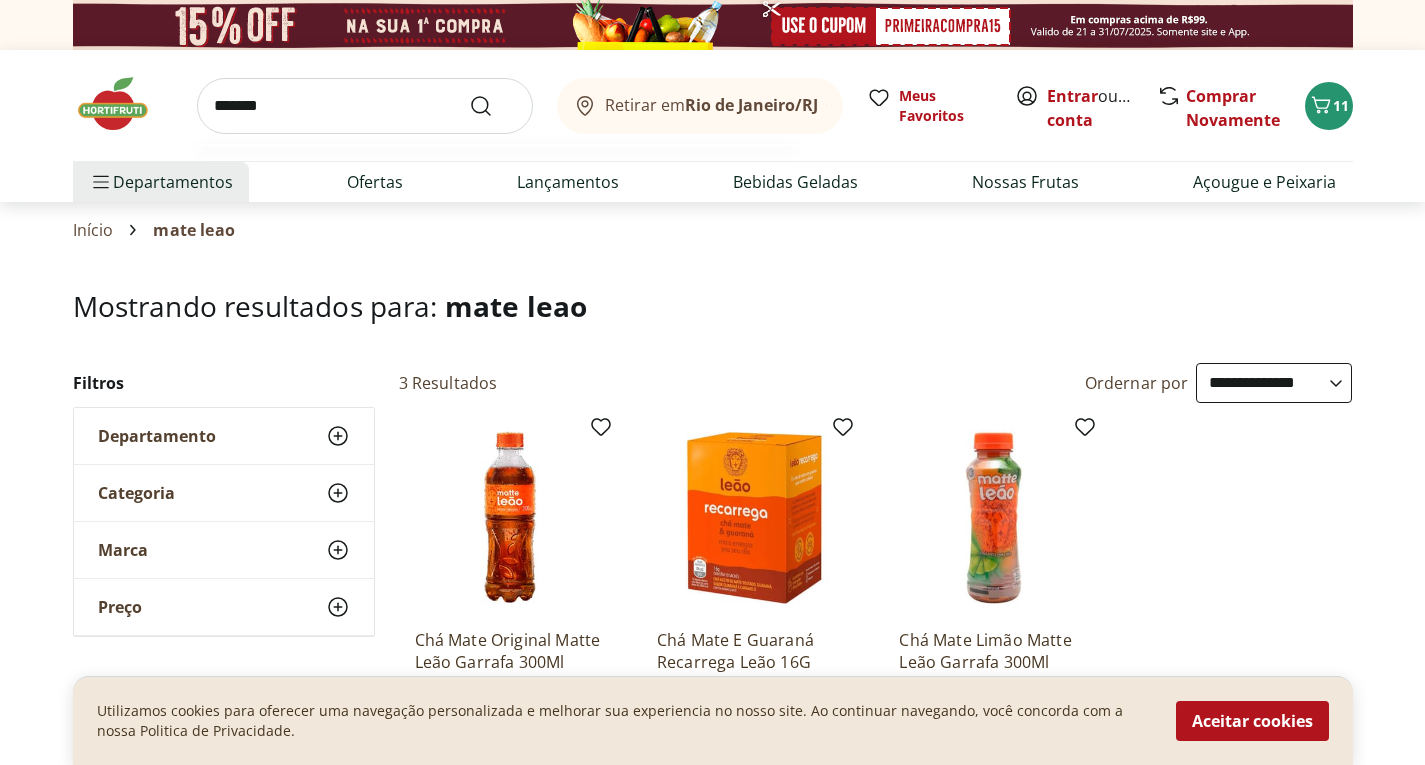 type on "********" 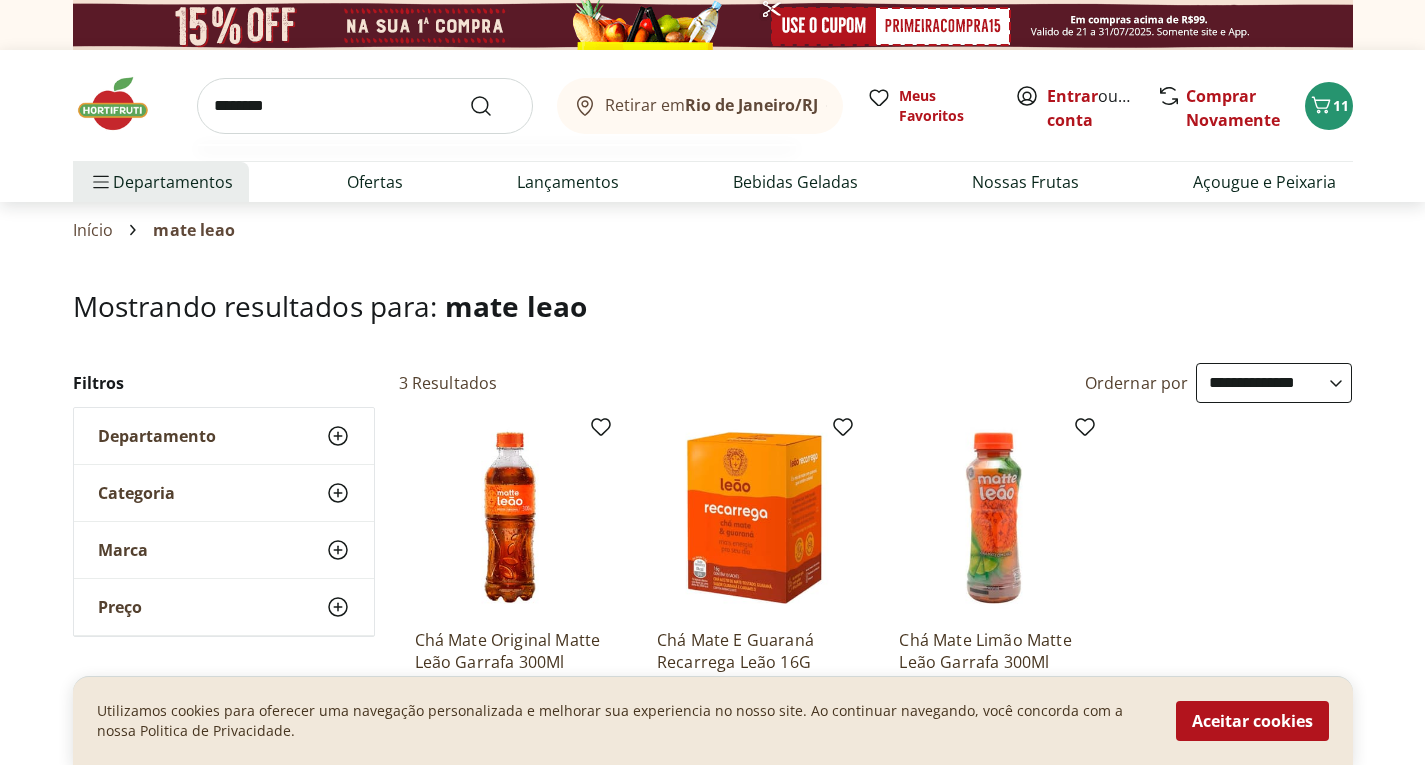click at bounding box center (493, 106) 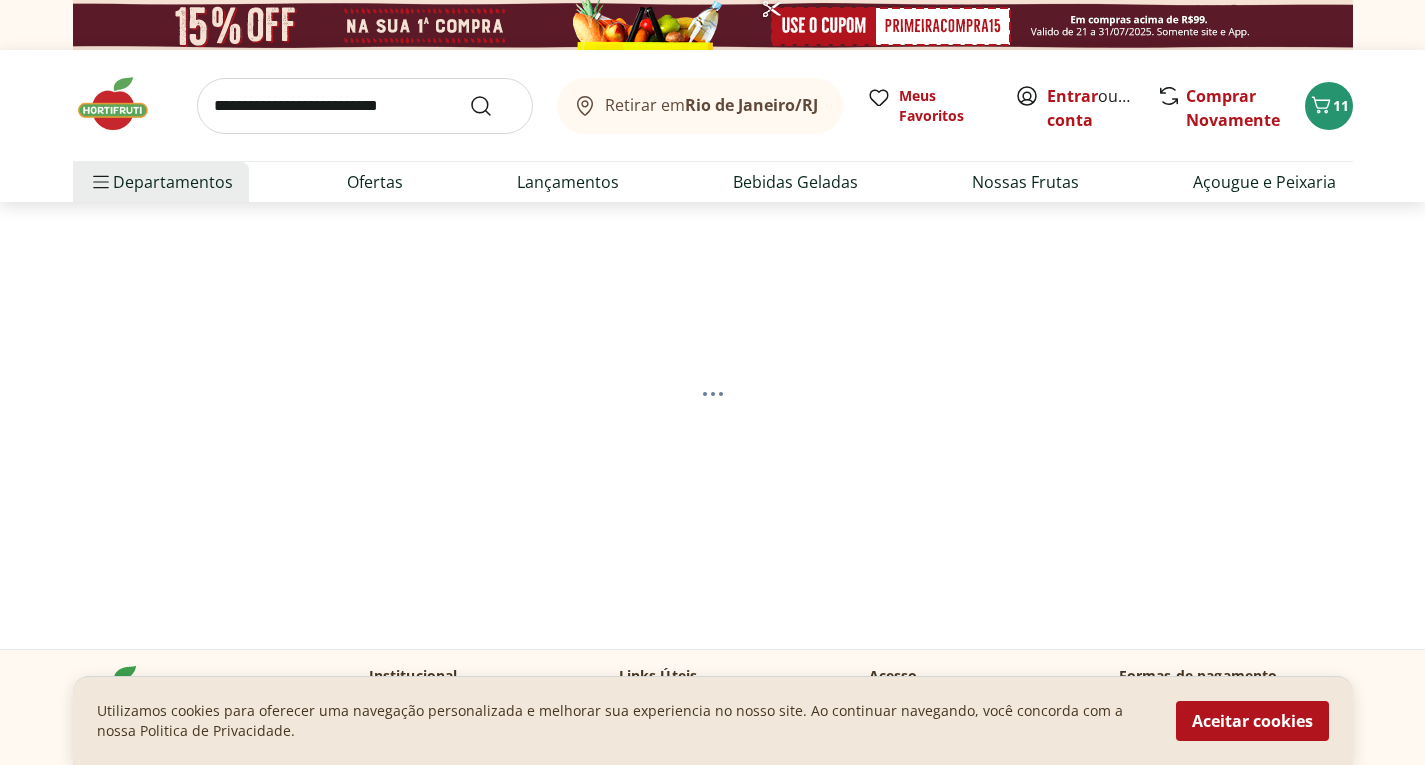 select on "**********" 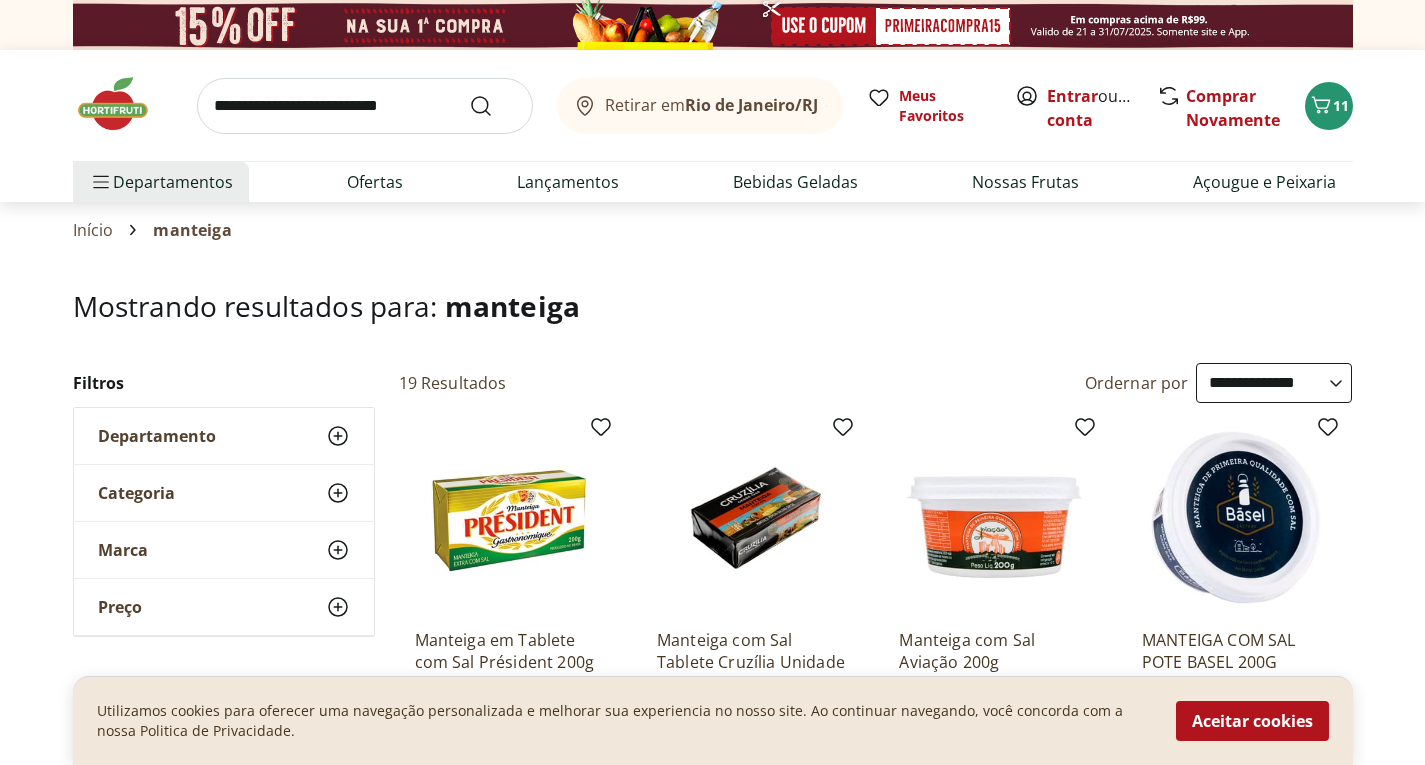 scroll, scrollTop: 200, scrollLeft: 0, axis: vertical 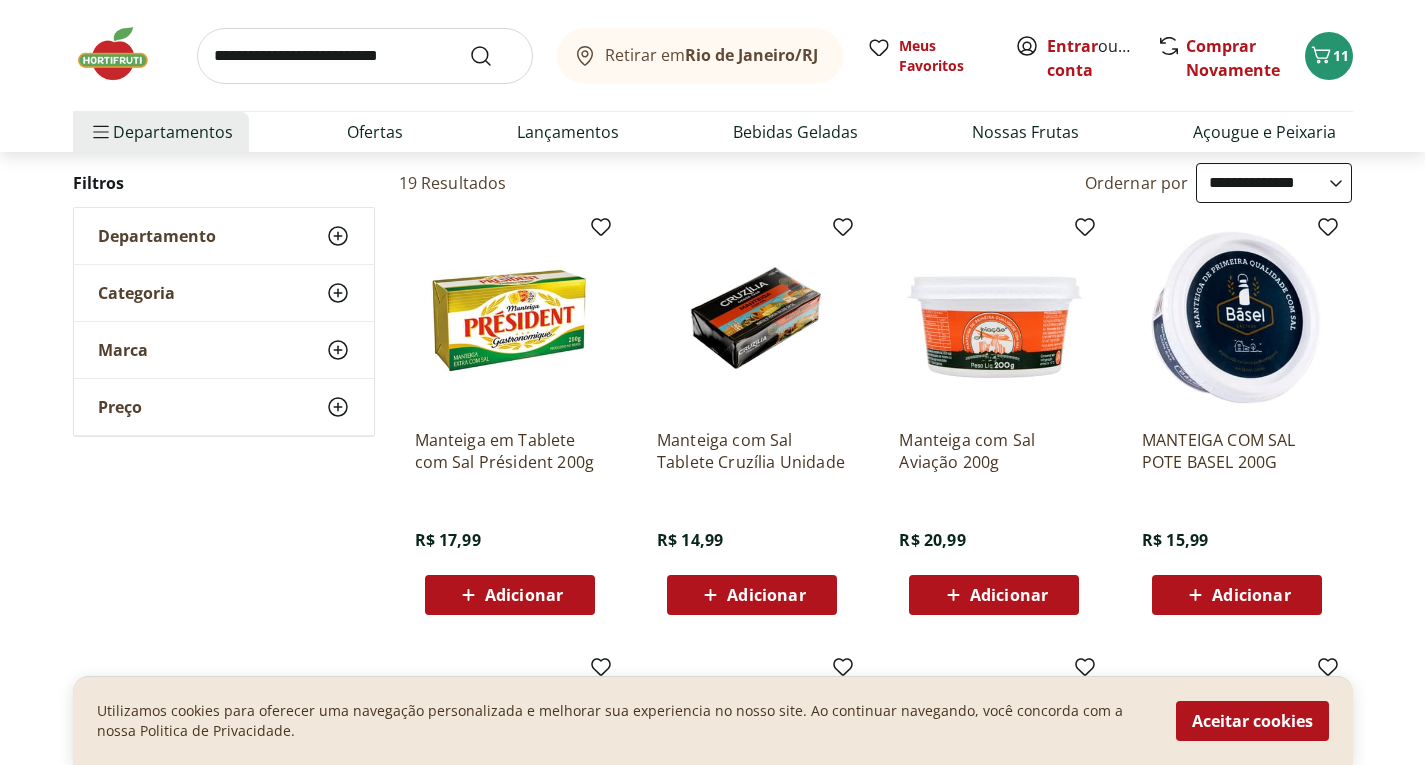 click on "Adicionar" at bounding box center [766, 595] 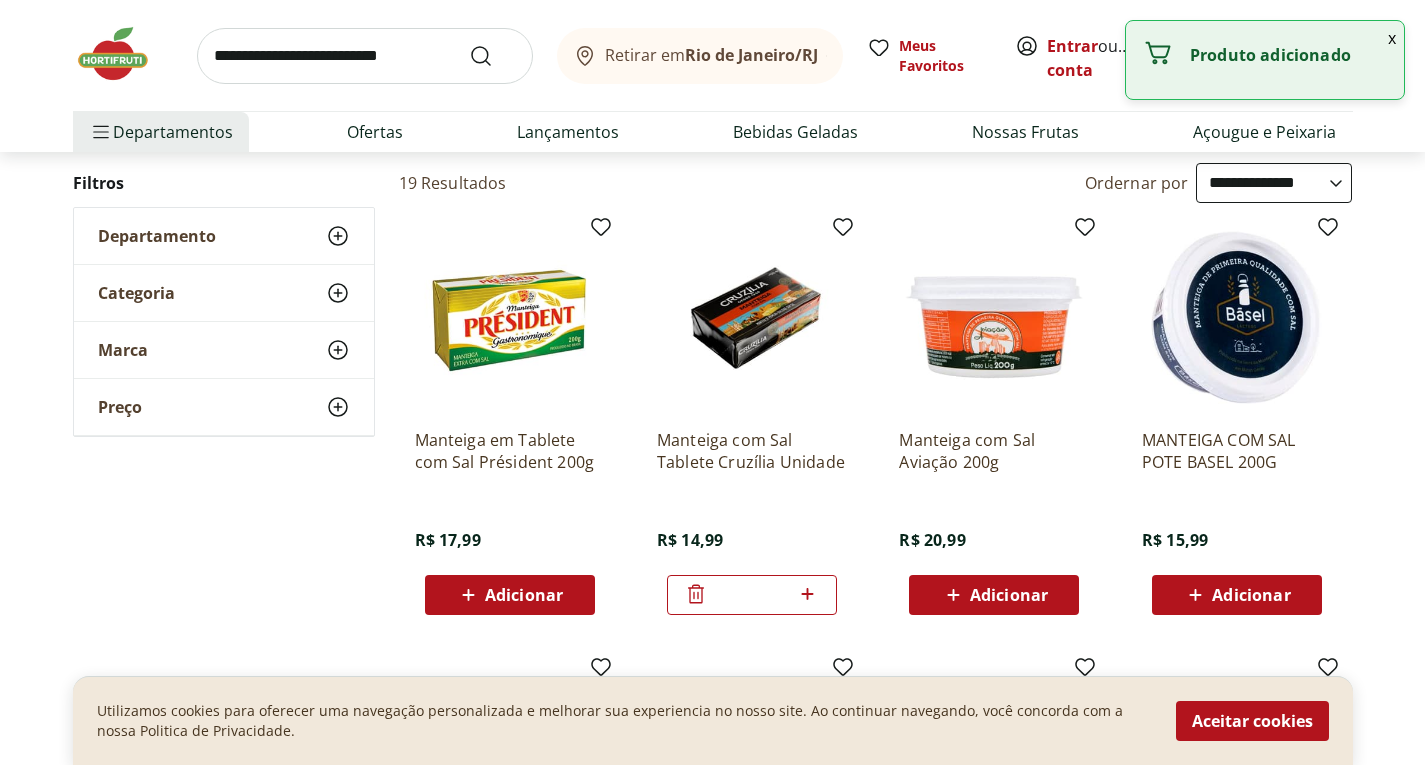 click 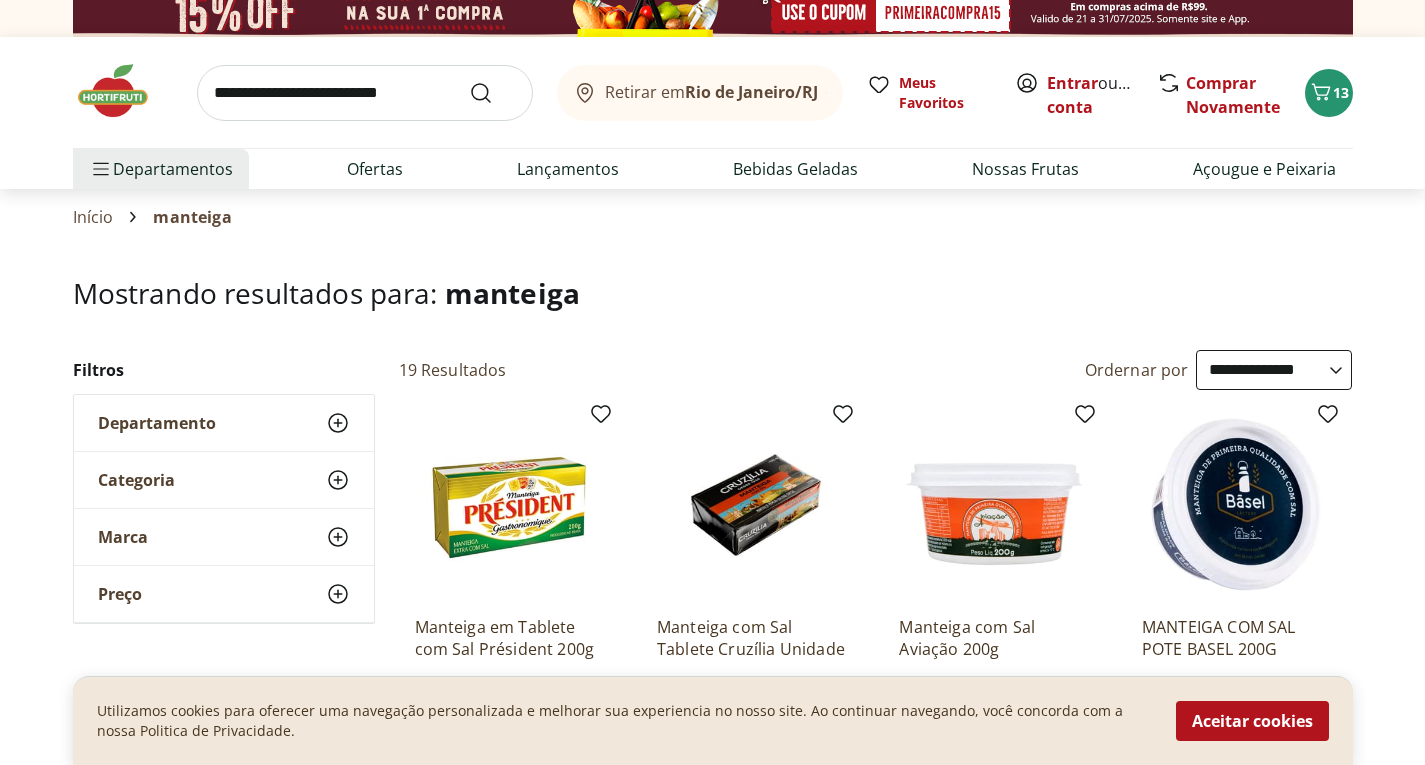 scroll, scrollTop: 0, scrollLeft: 0, axis: both 